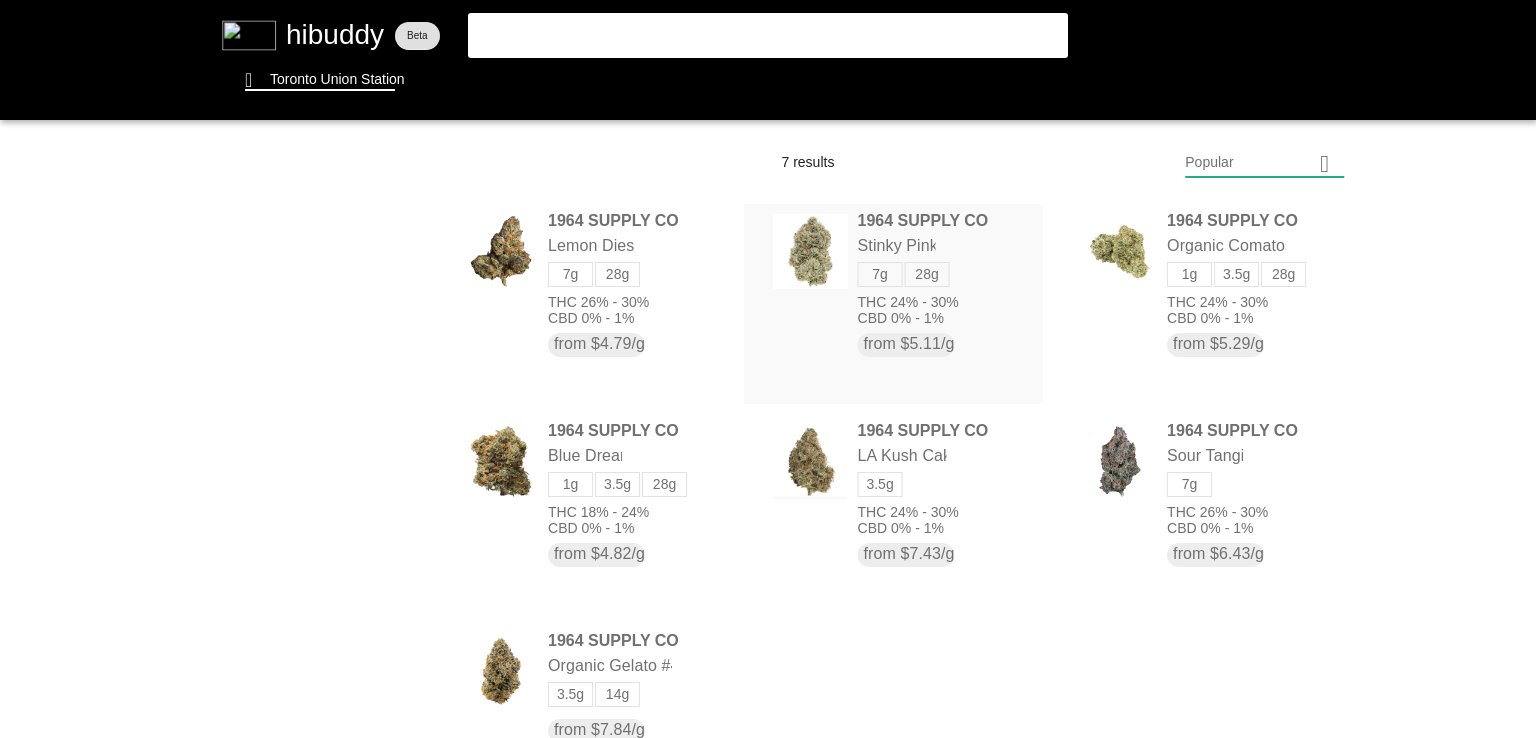 scroll, scrollTop: 0, scrollLeft: 0, axis: both 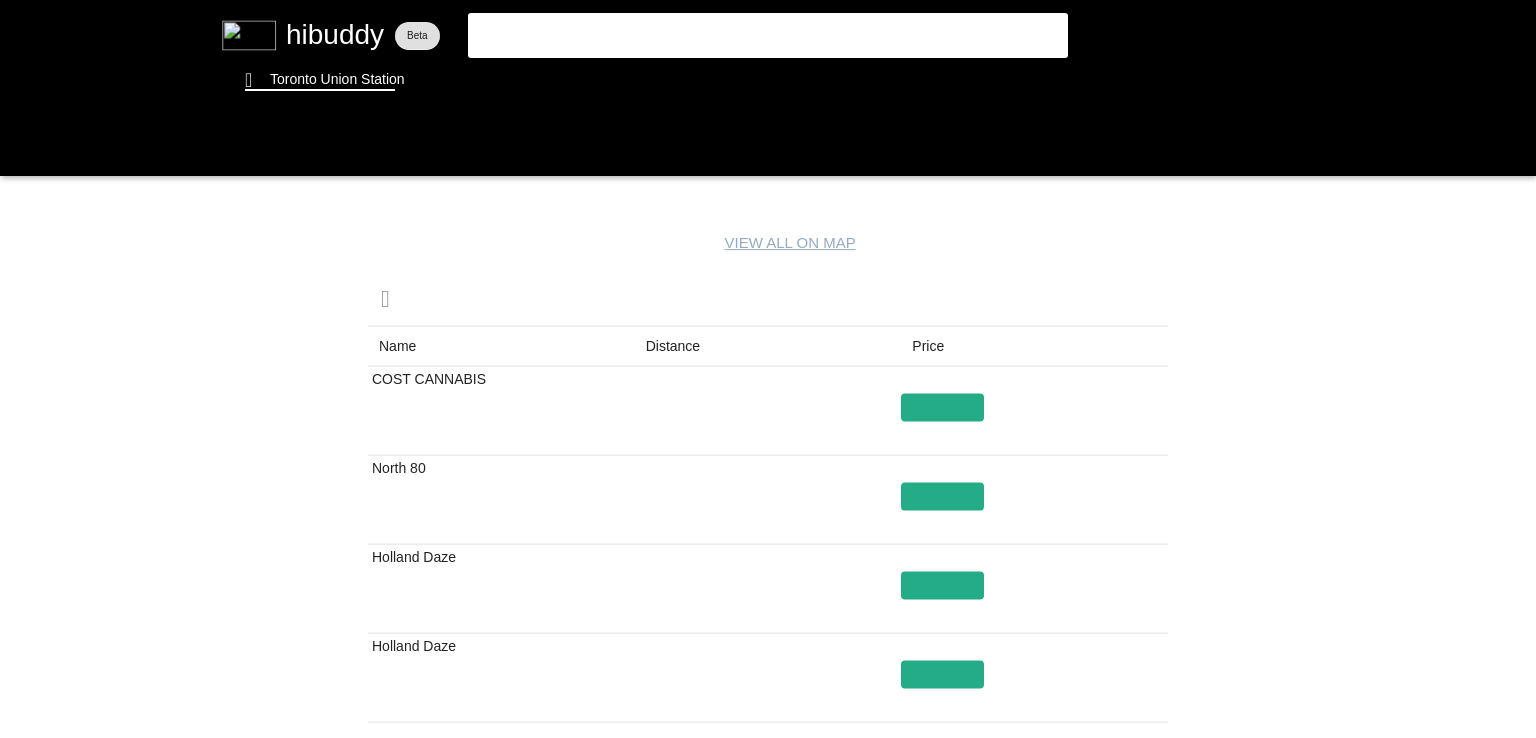 drag, startPoint x: 832, startPoint y: 445, endPoint x: 539, endPoint y: 256, distance: 348.66888 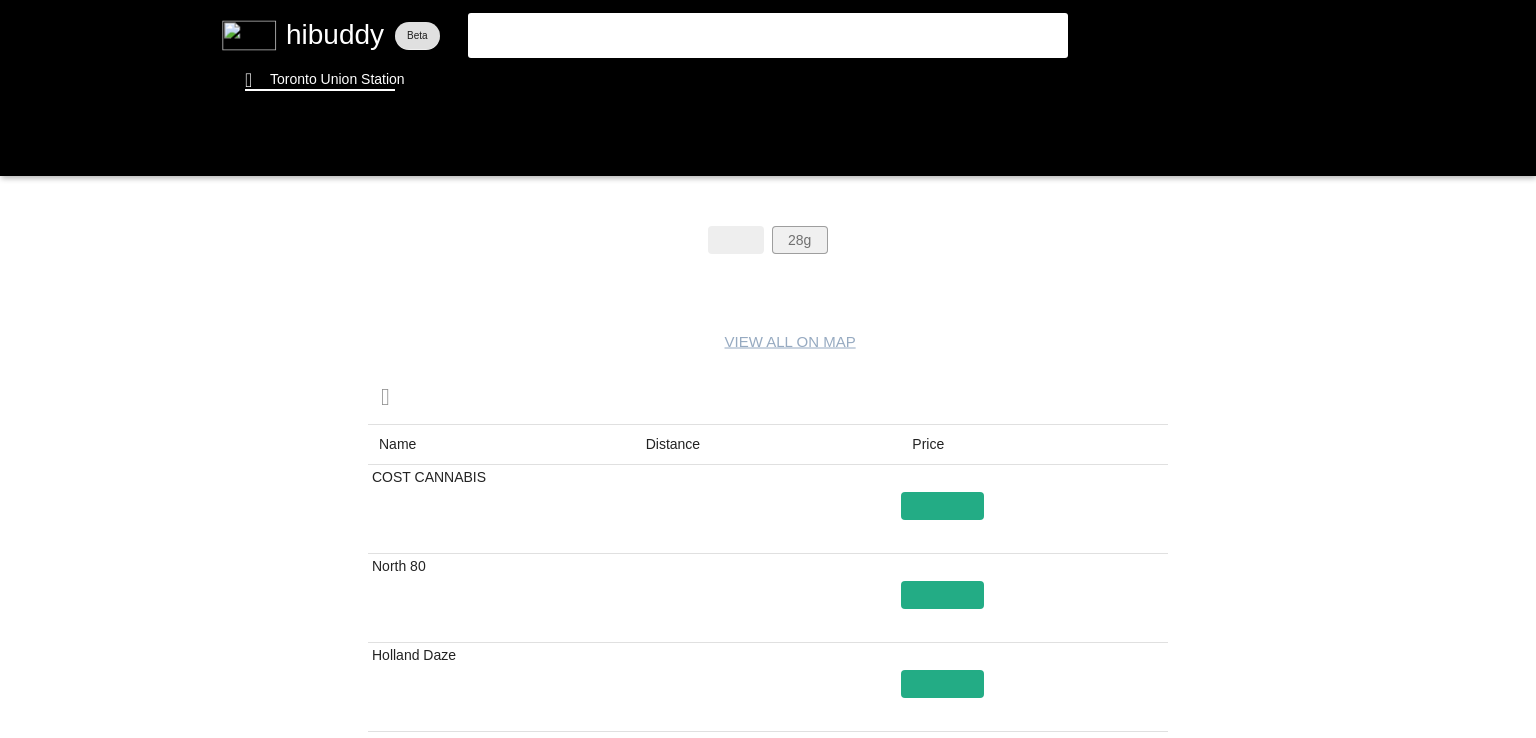 click at bounding box center [768, 369] 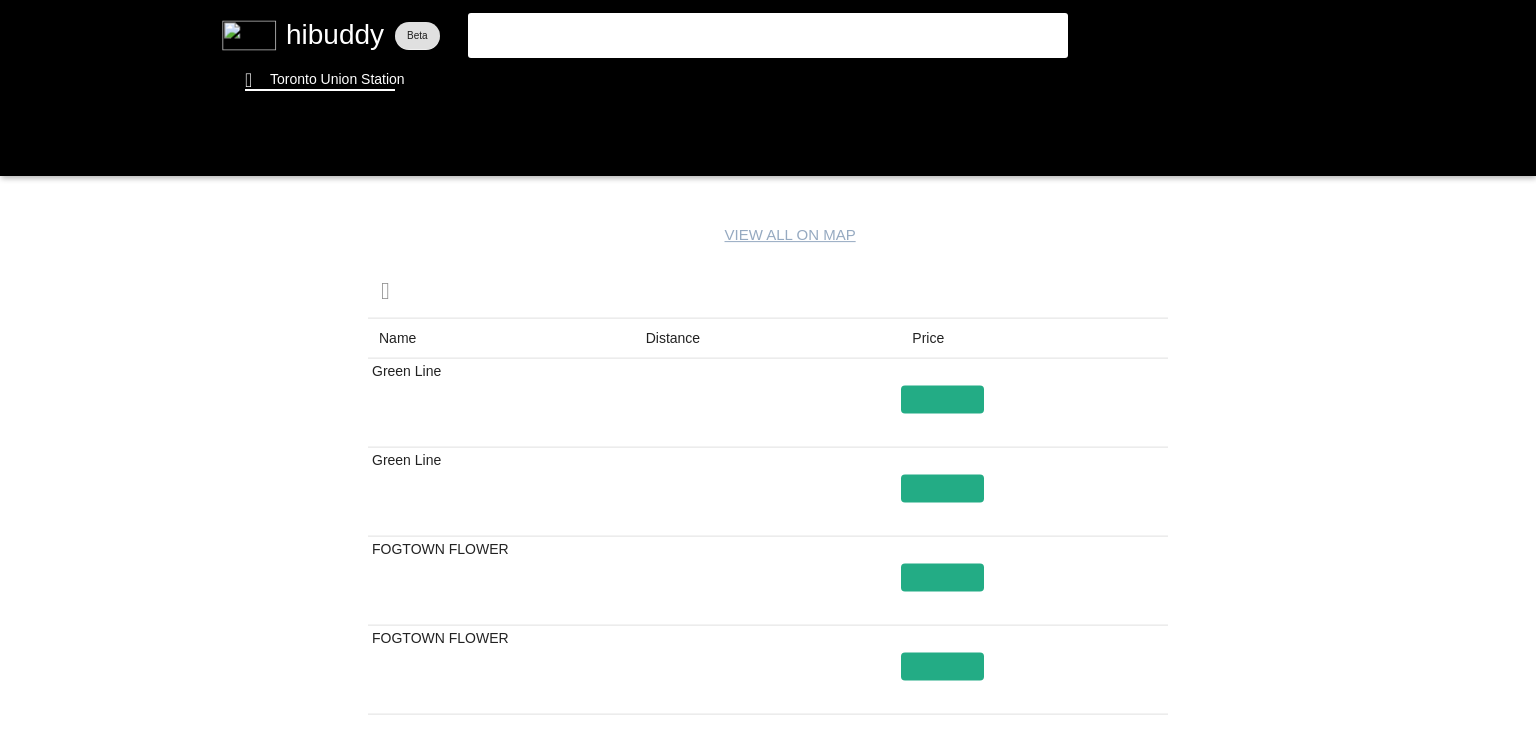 click at bounding box center (768, 369) 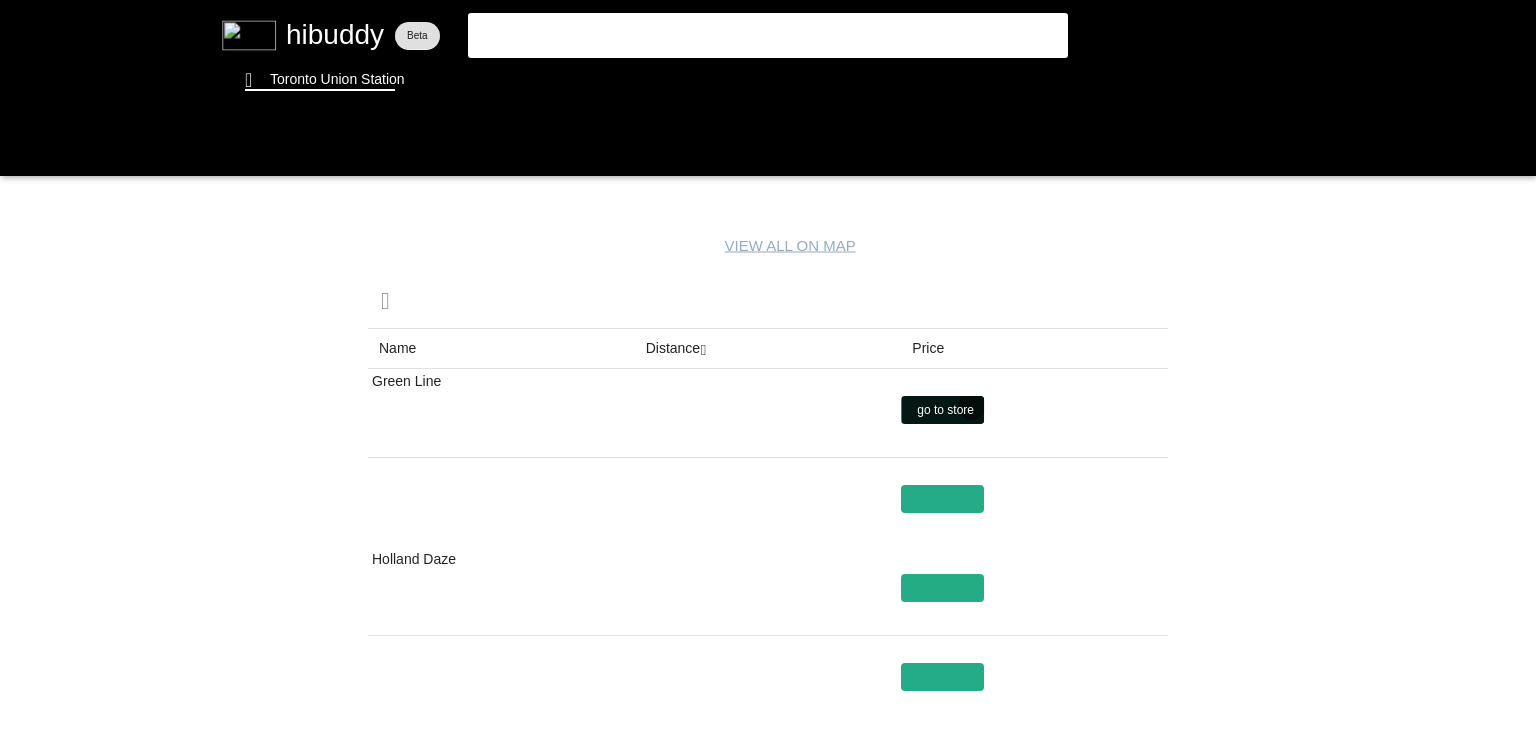 click at bounding box center [768, 369] 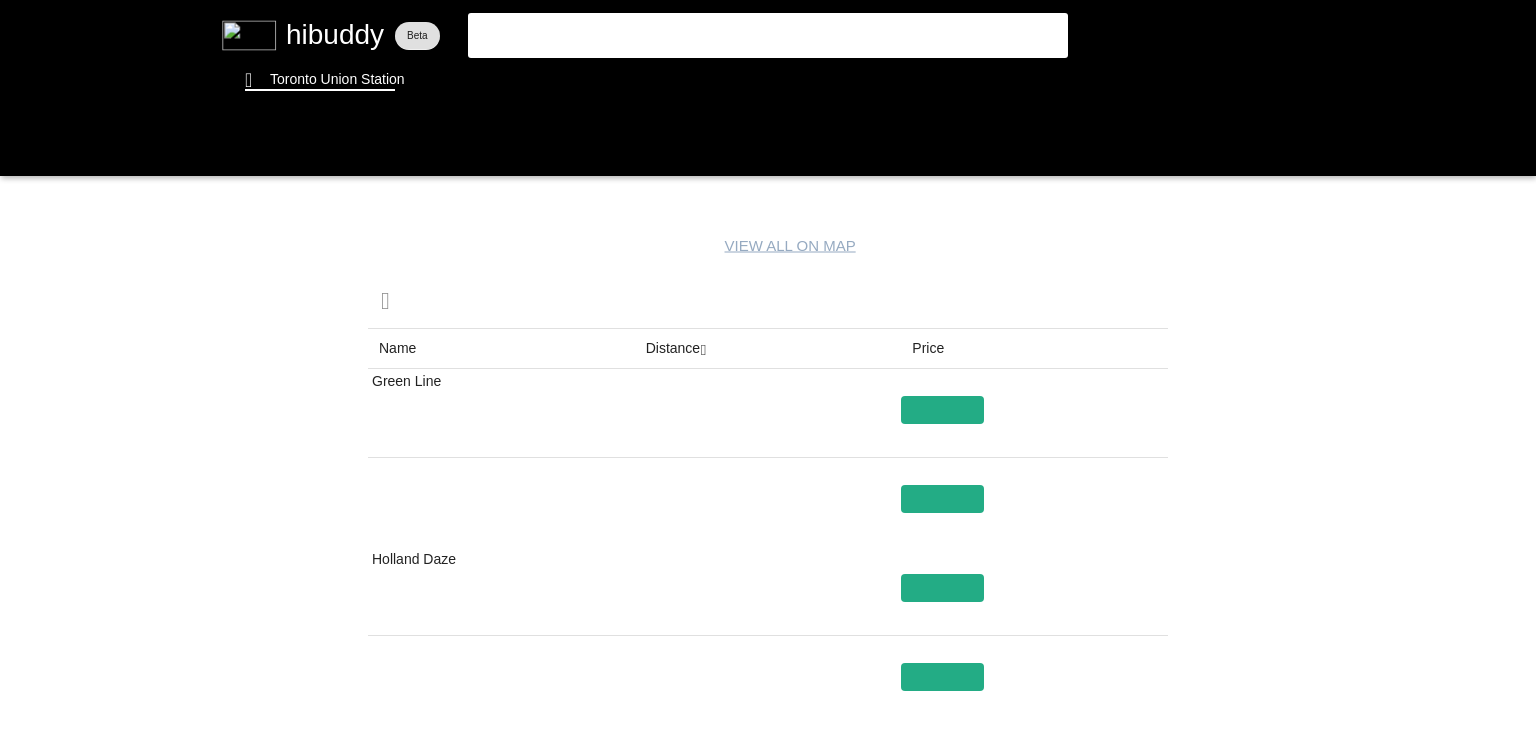 click at bounding box center [768, 369] 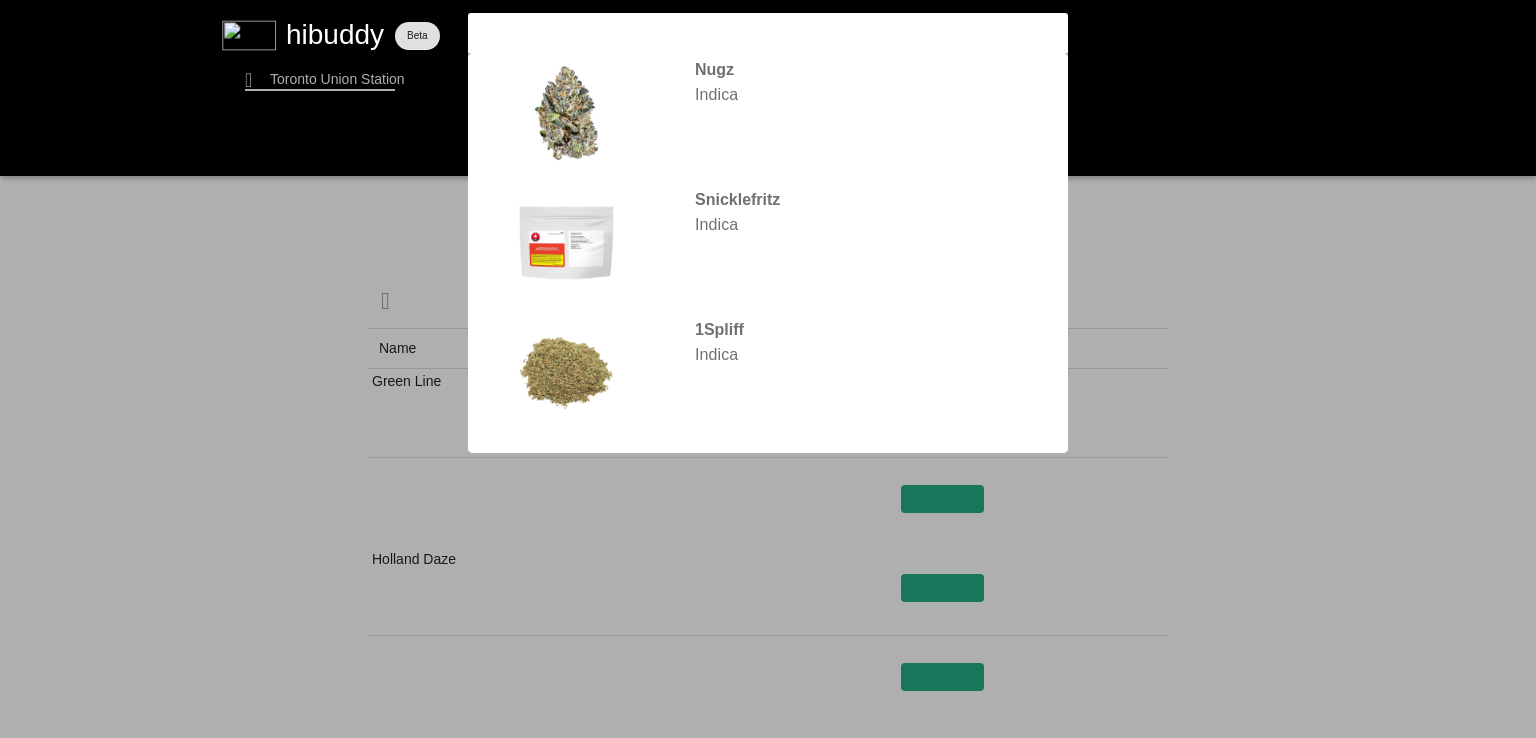 type on "indica" 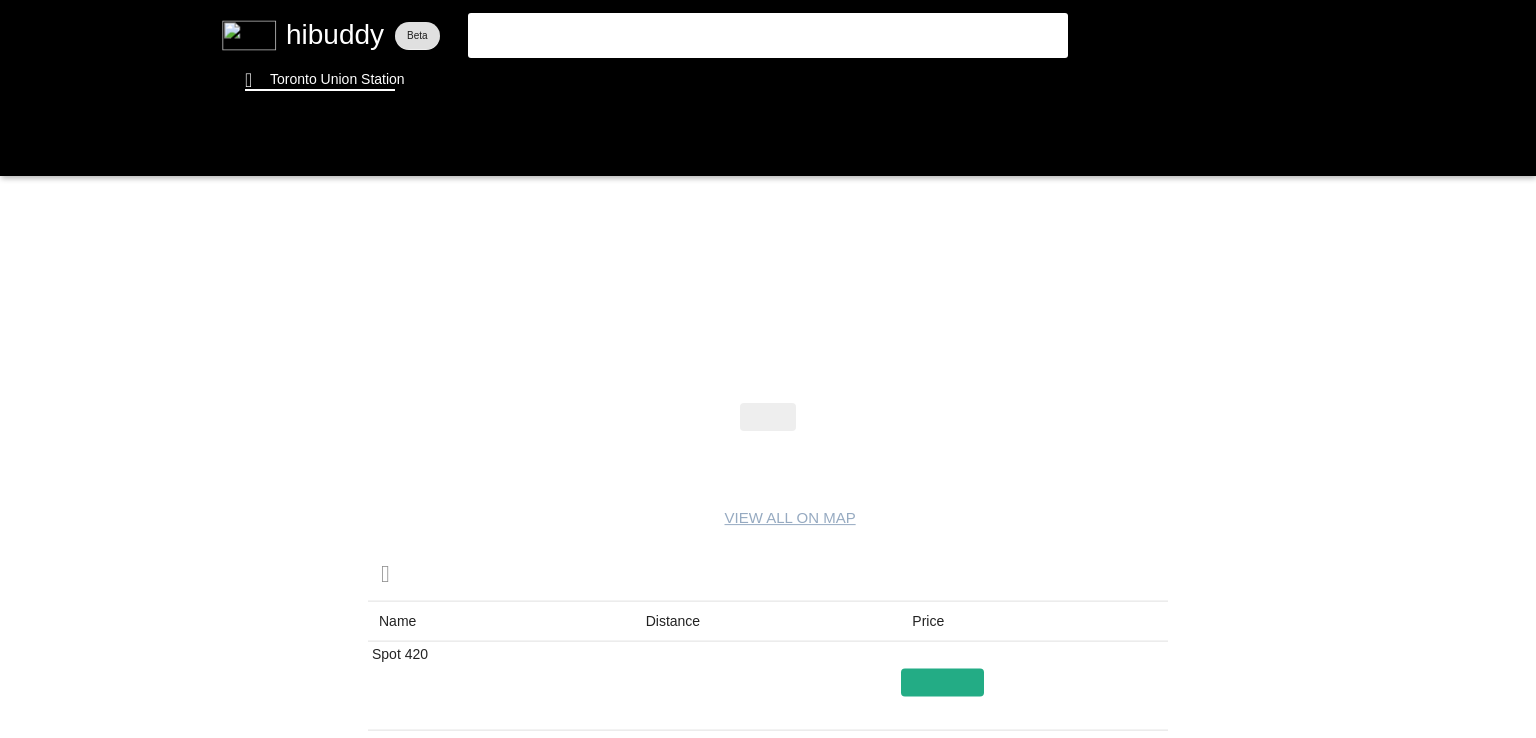 click at bounding box center [768, 369] 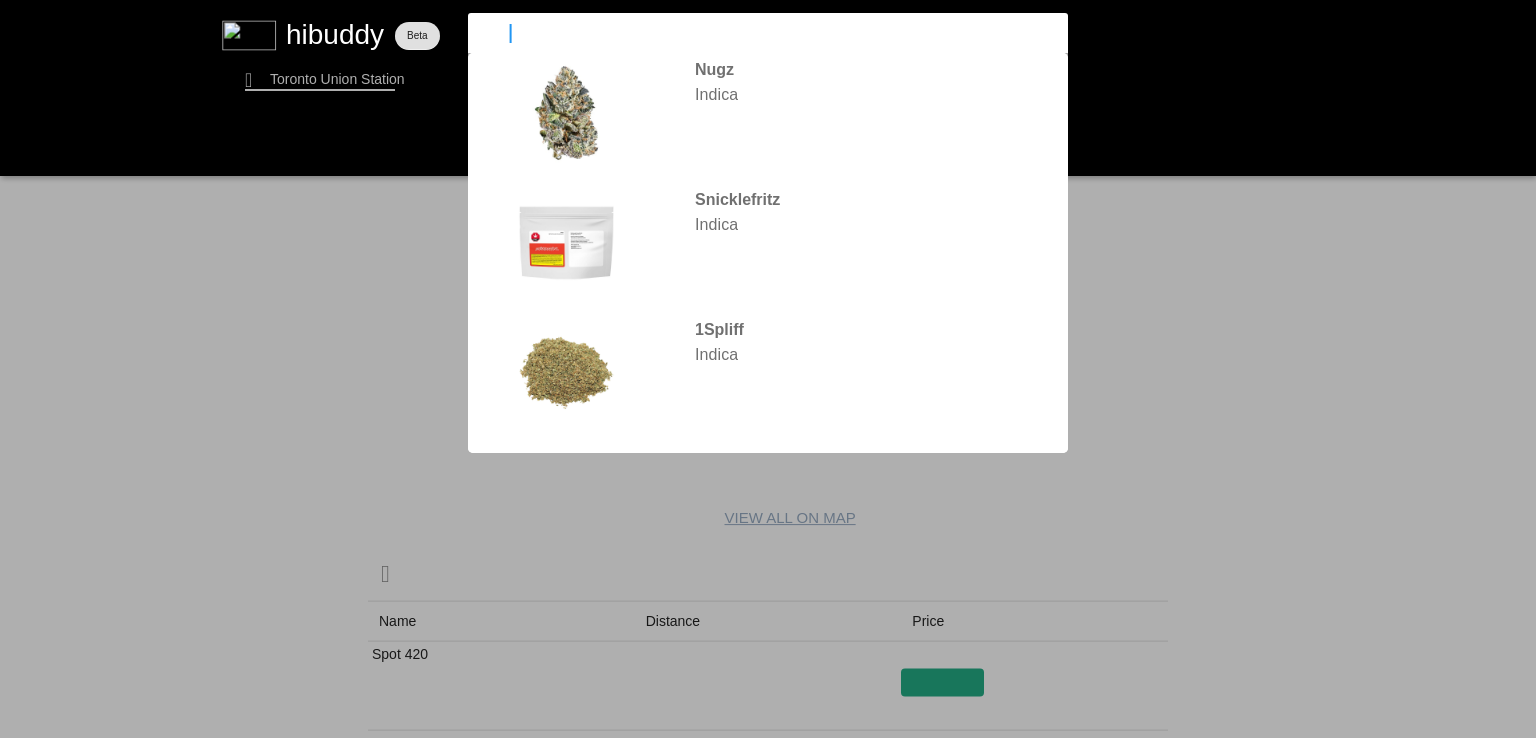 type on "i" 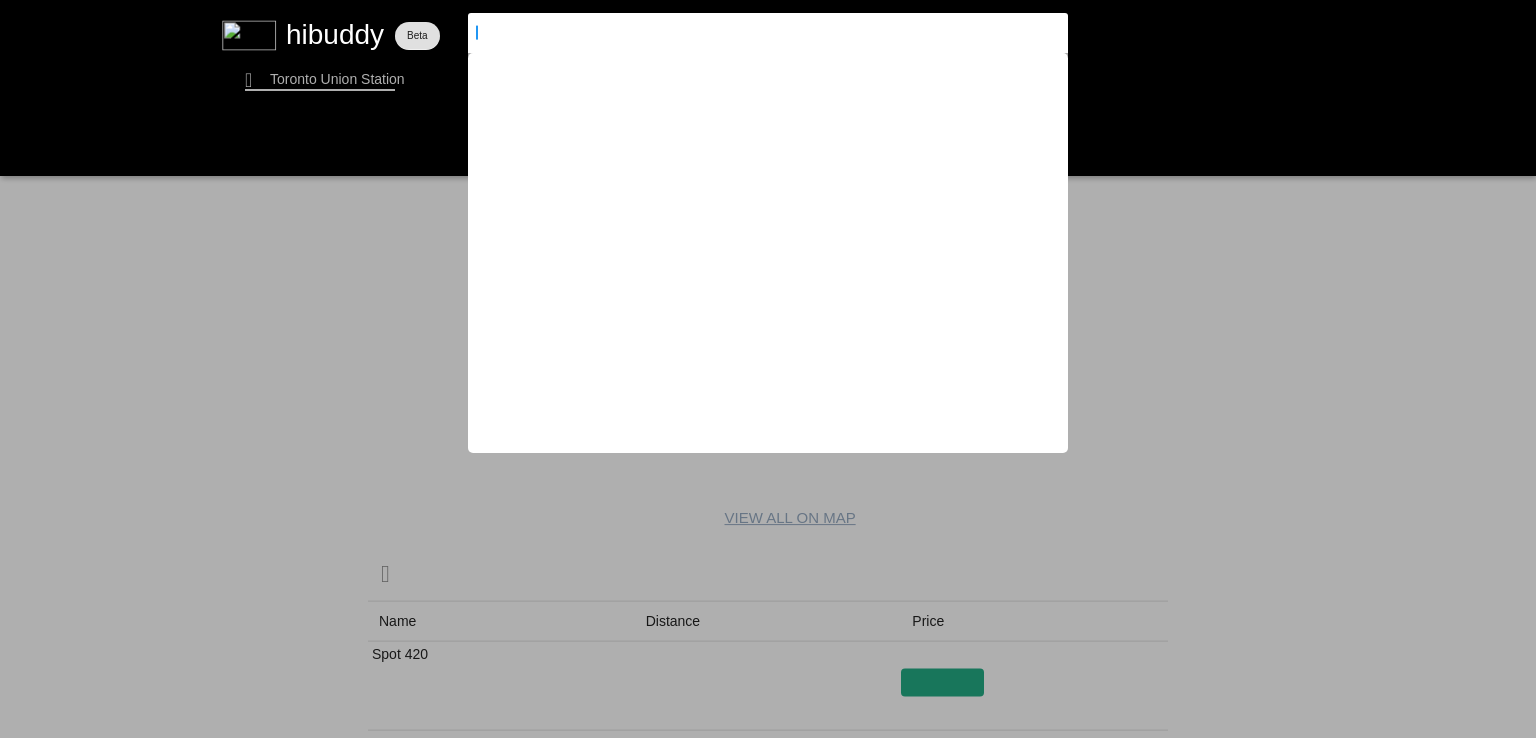 type 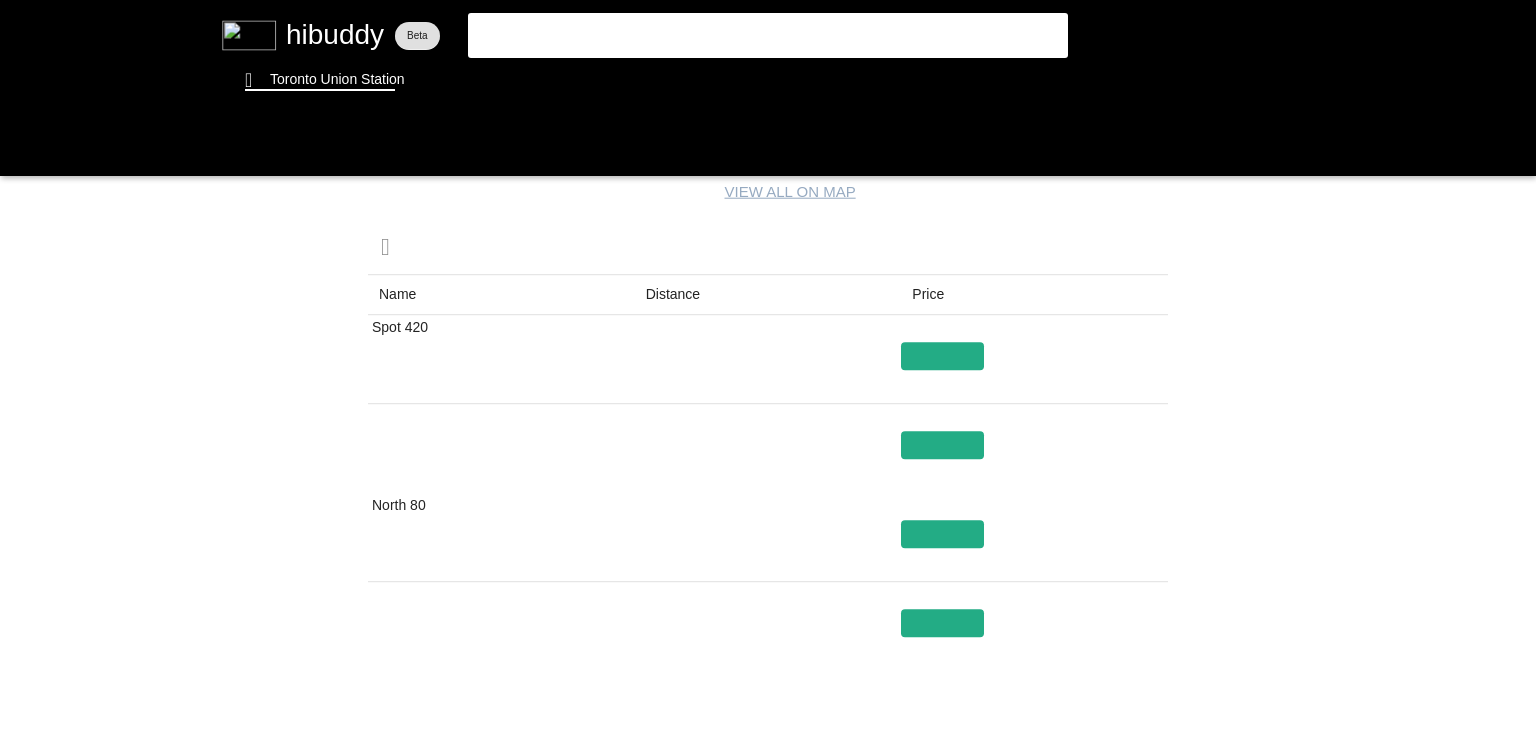click at bounding box center [768, 369] 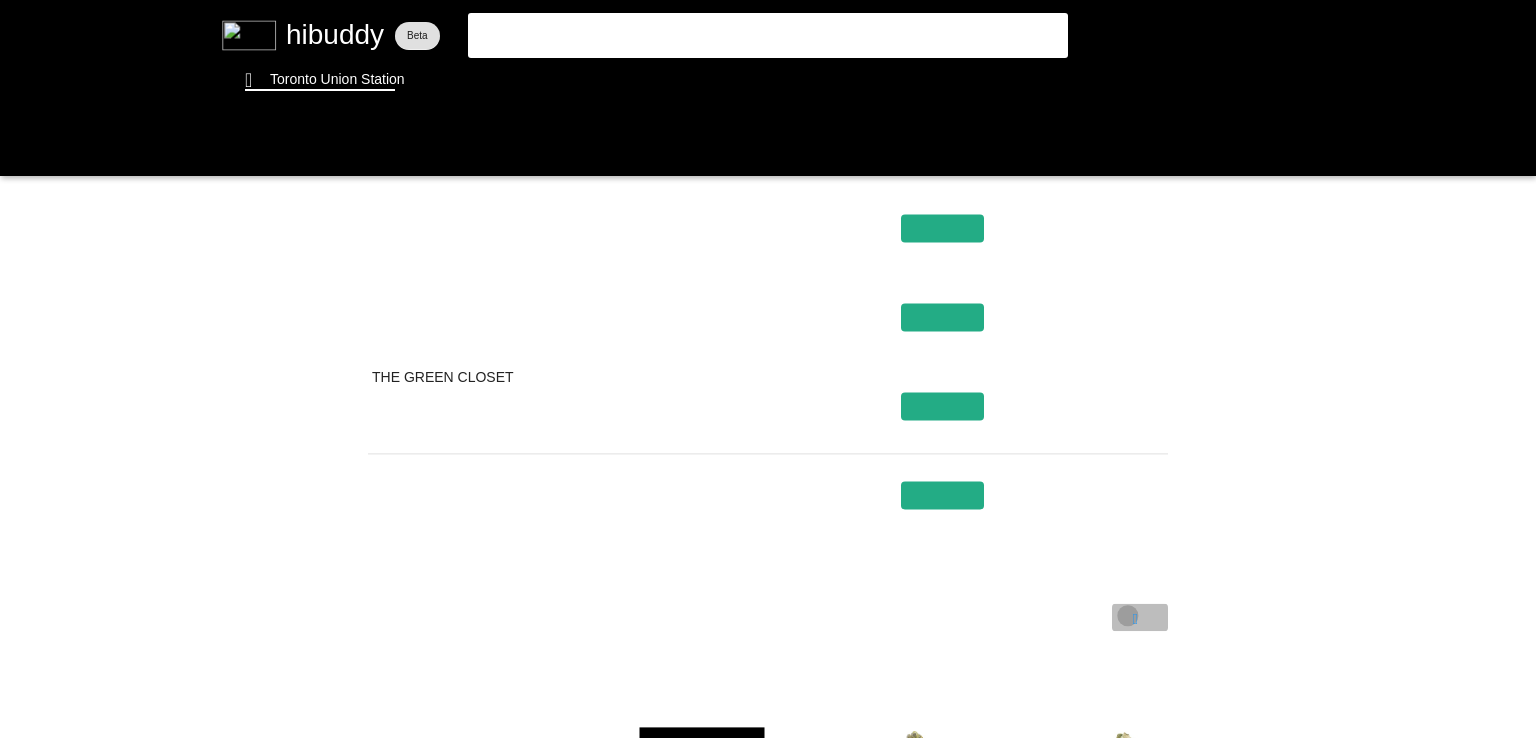 click at bounding box center (768, 369) 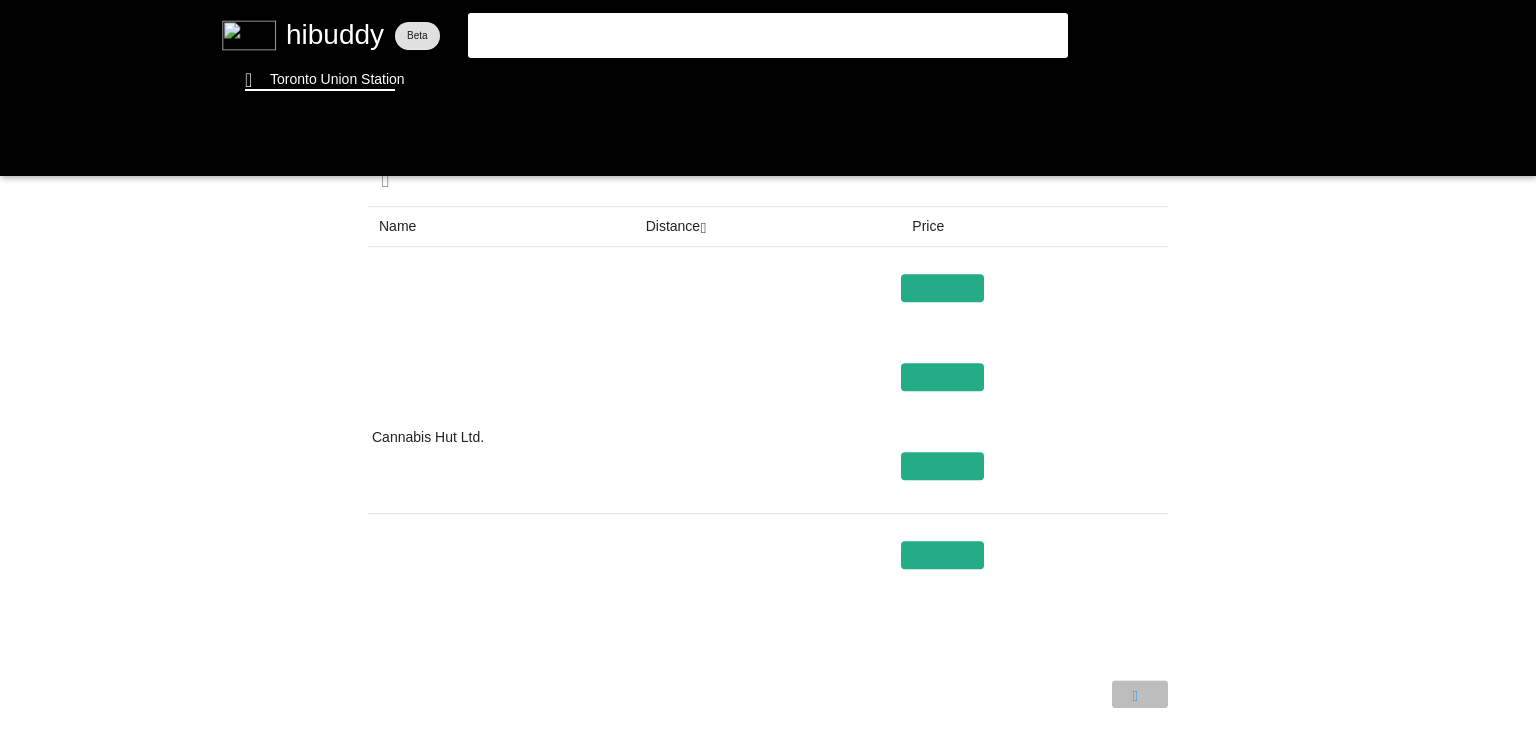 click at bounding box center (768, 369) 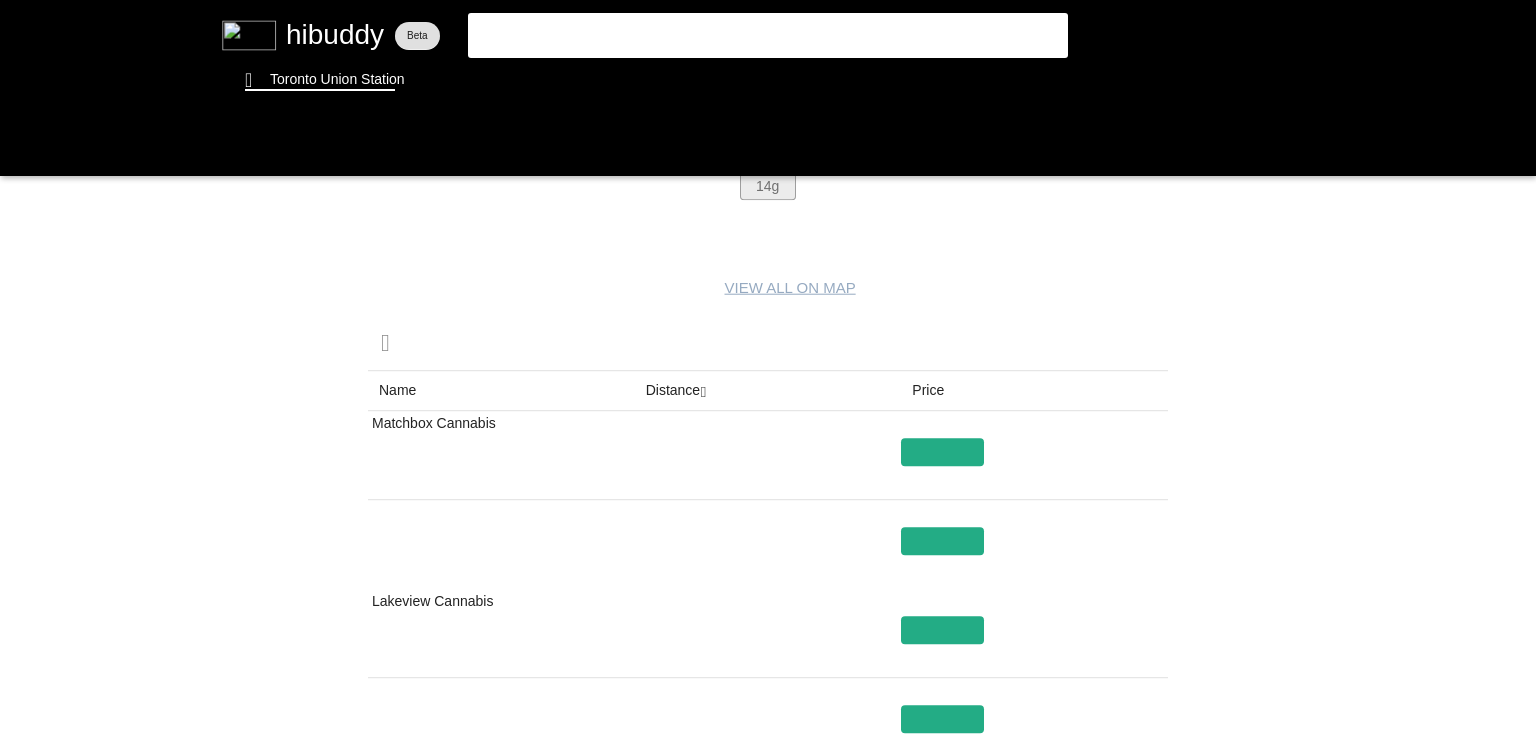 click at bounding box center (768, 369) 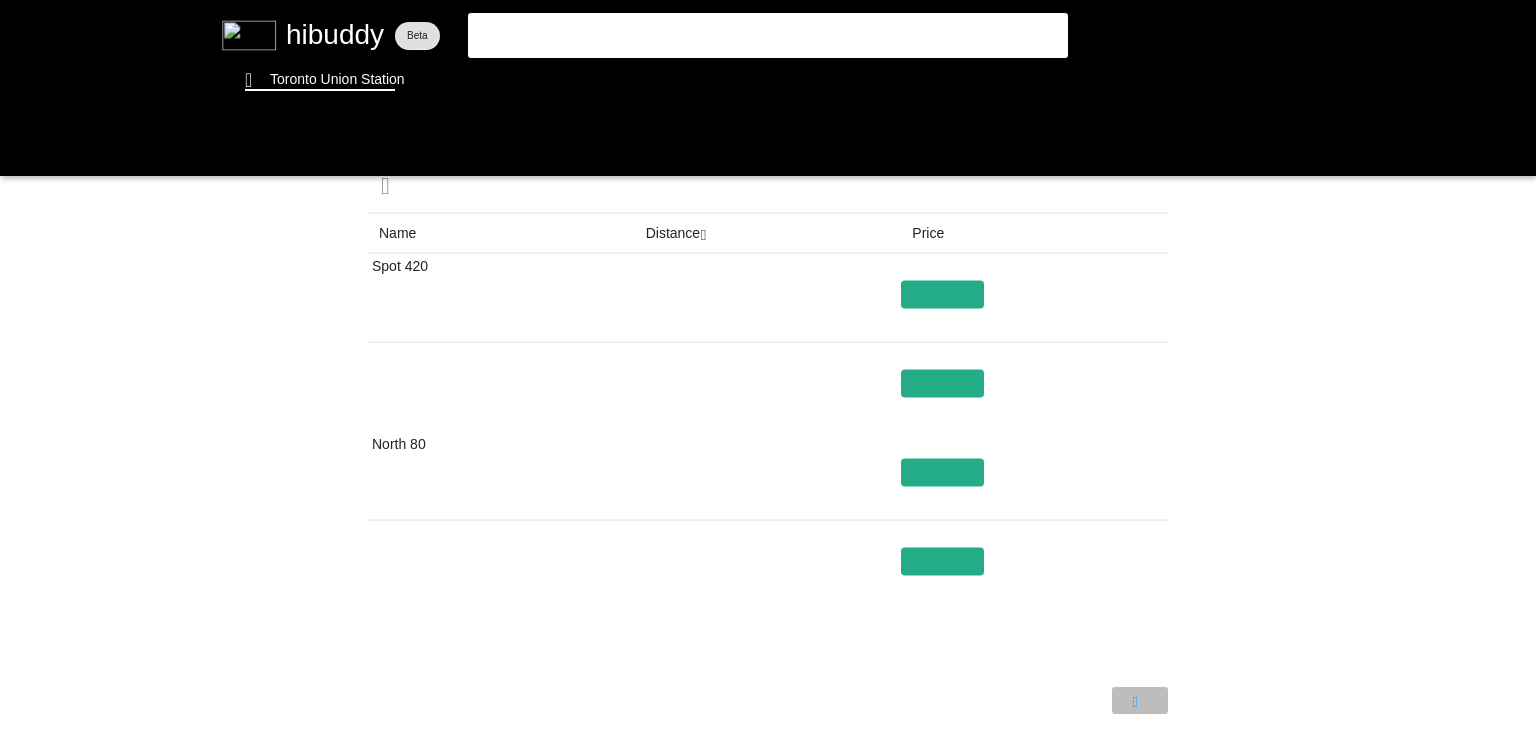 click at bounding box center (768, 369) 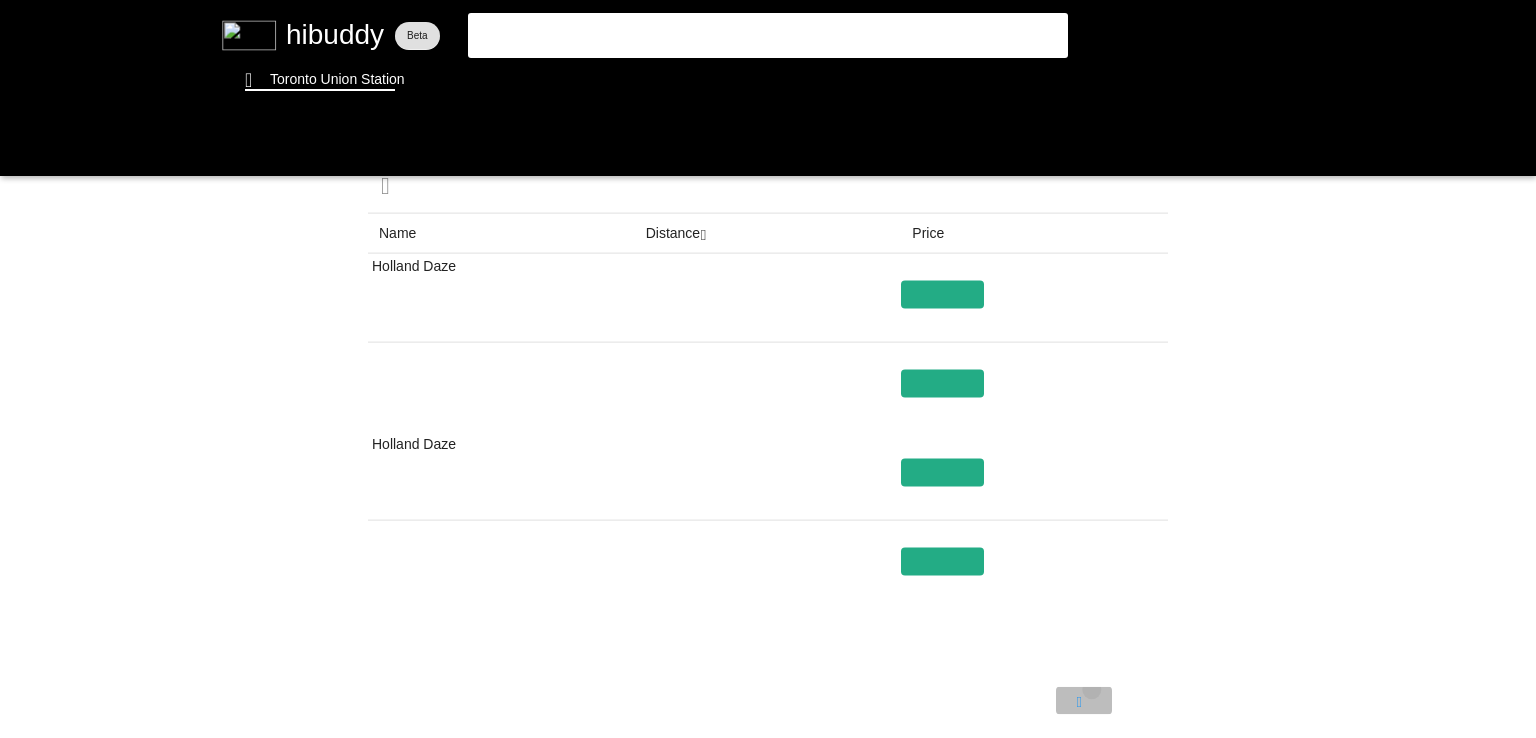 click at bounding box center (768, 369) 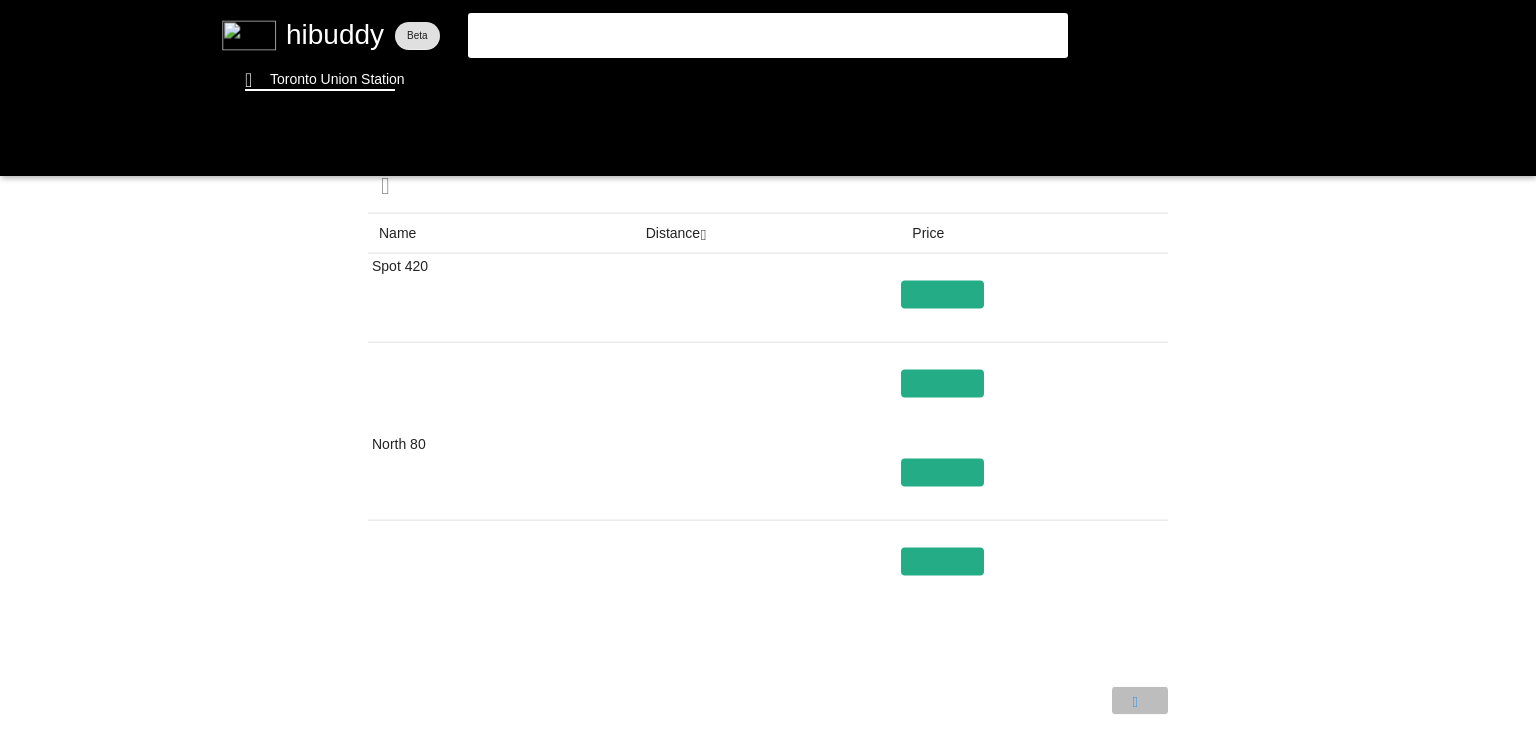 click at bounding box center [768, 369] 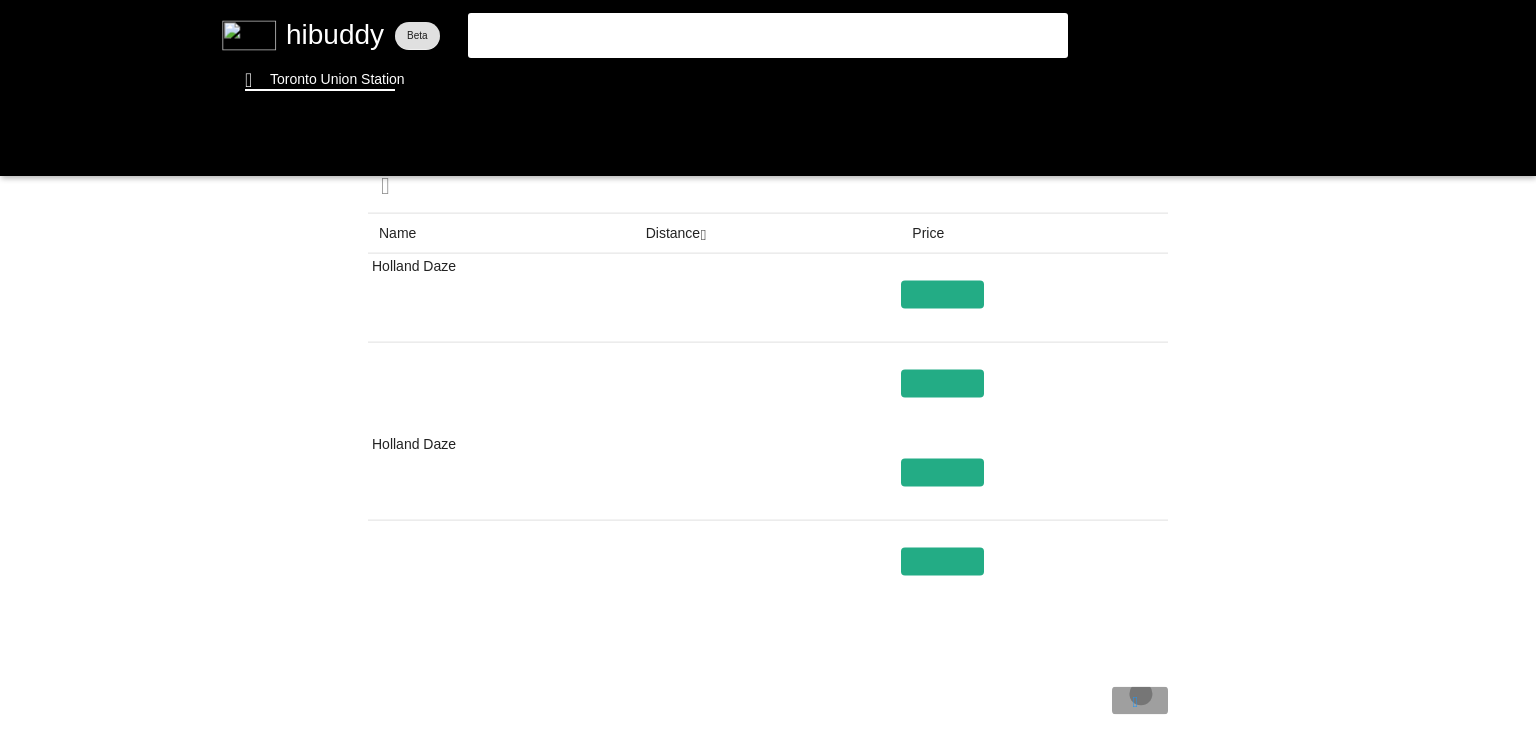 click at bounding box center [768, 369] 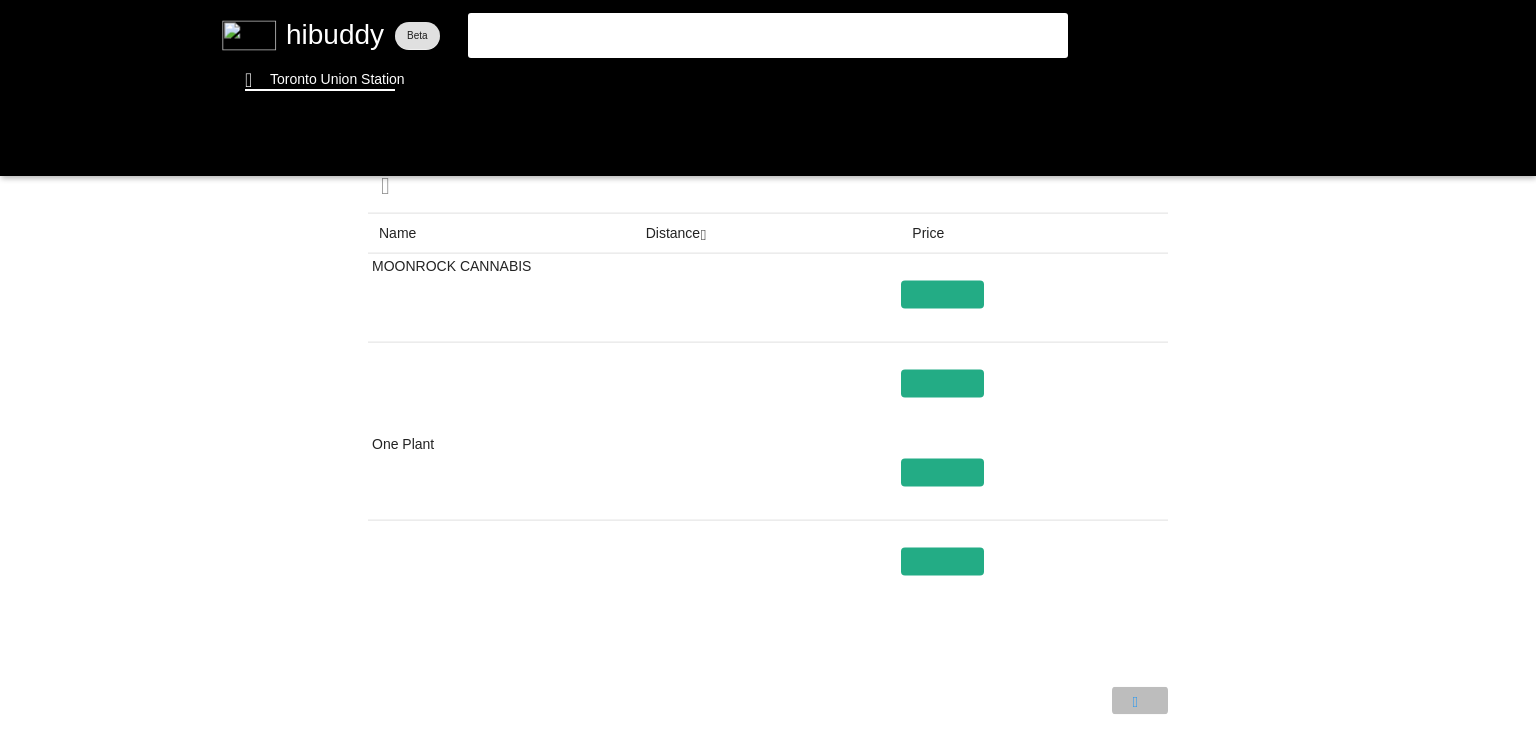 click at bounding box center [768, 369] 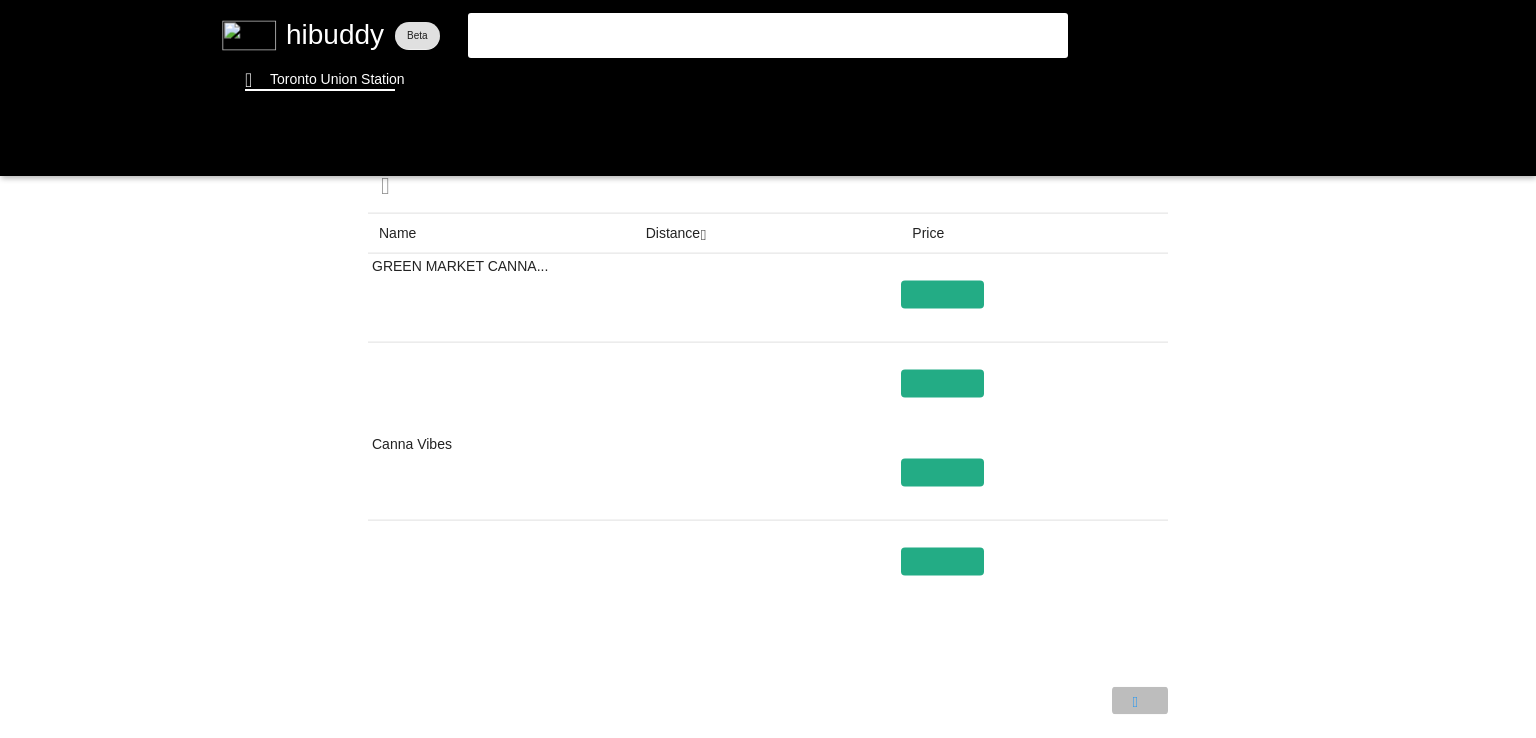 click at bounding box center (768, 369) 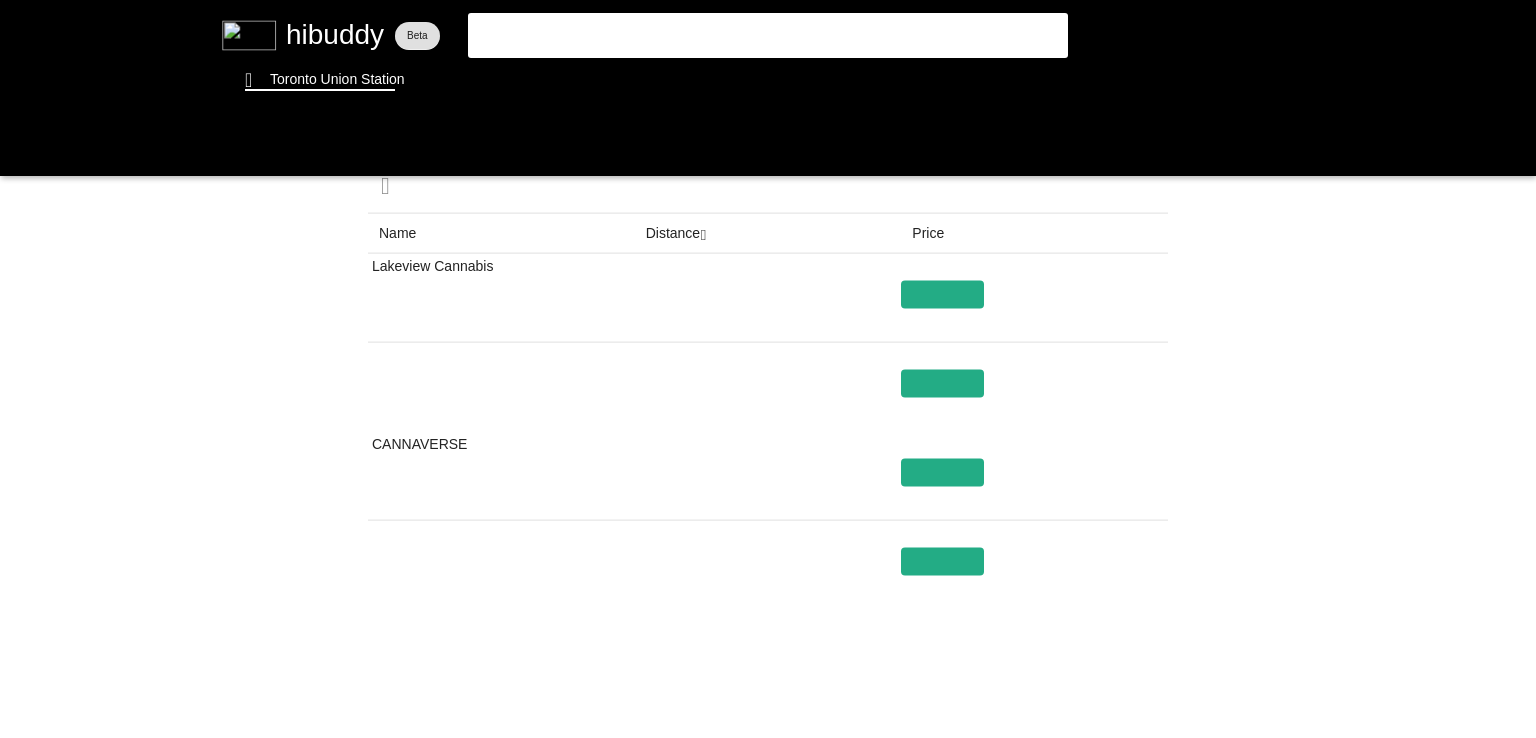 click at bounding box center (768, 369) 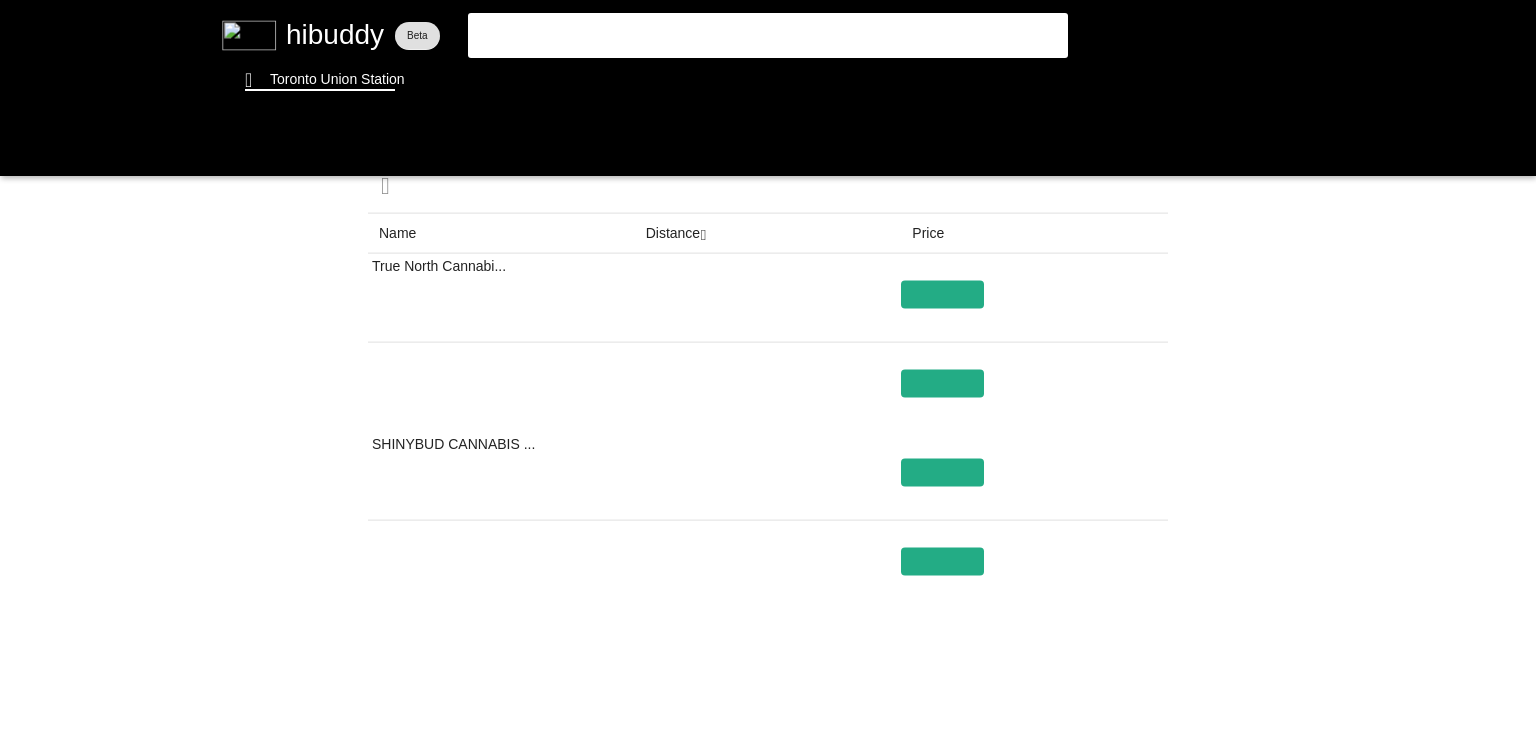 click at bounding box center [768, 369] 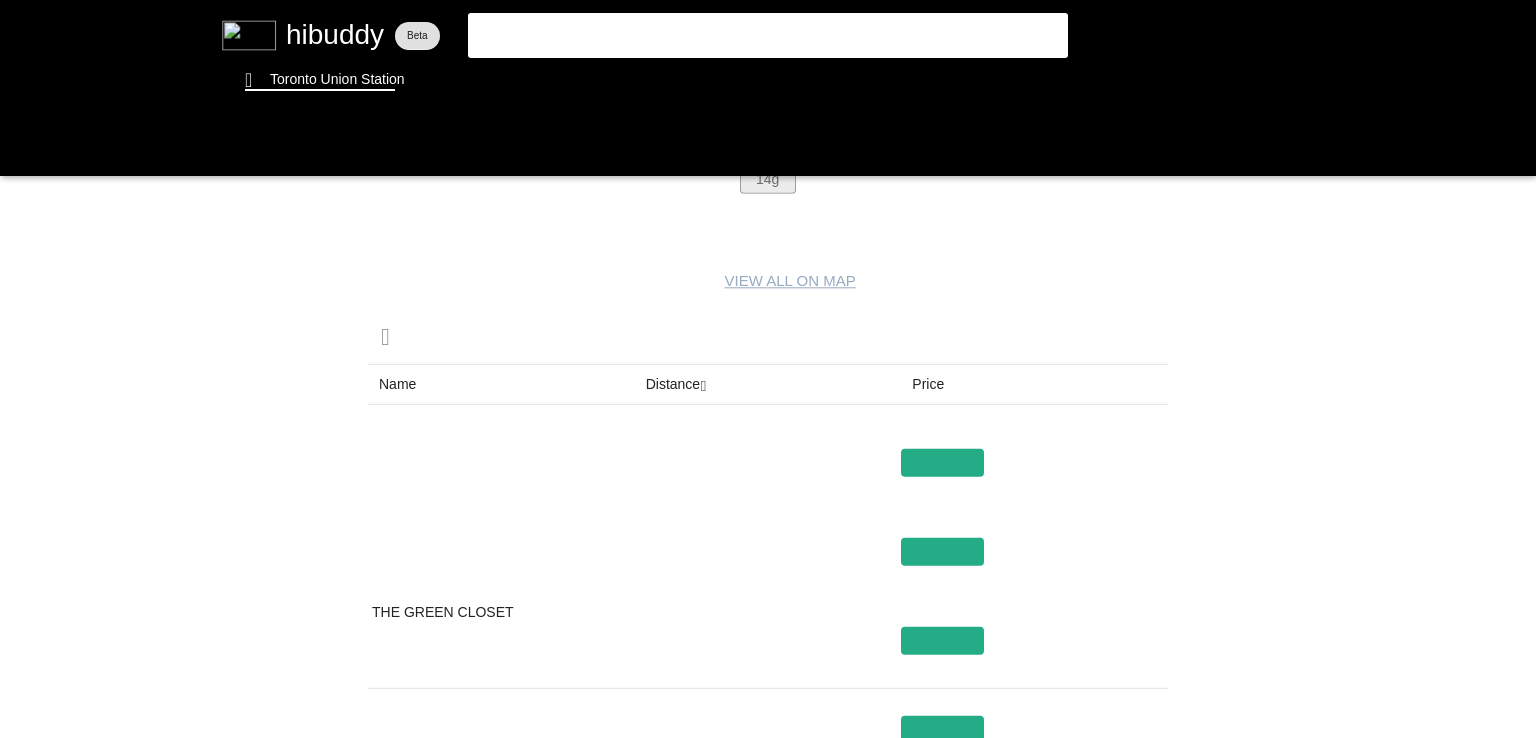 click at bounding box center (768, 369) 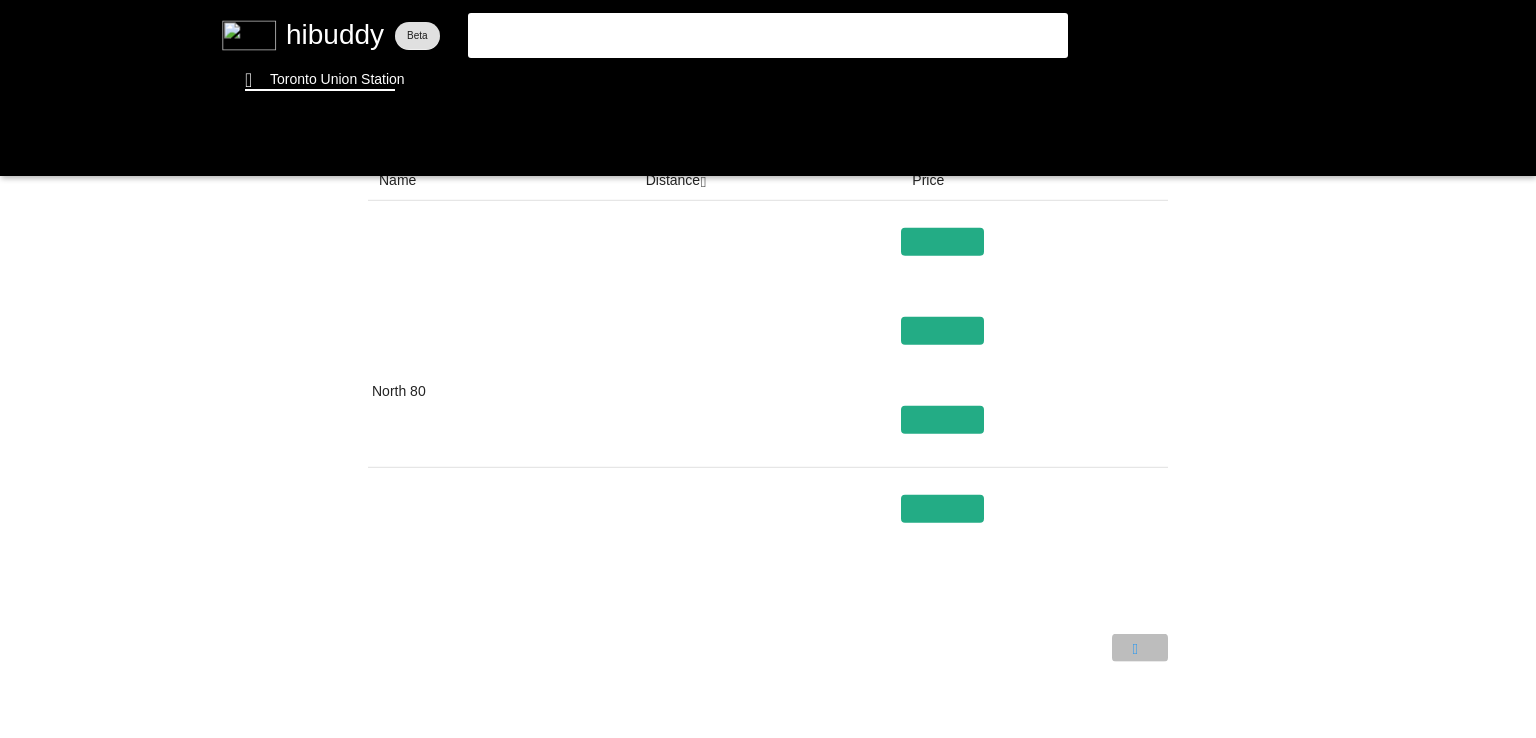 click at bounding box center [768, 369] 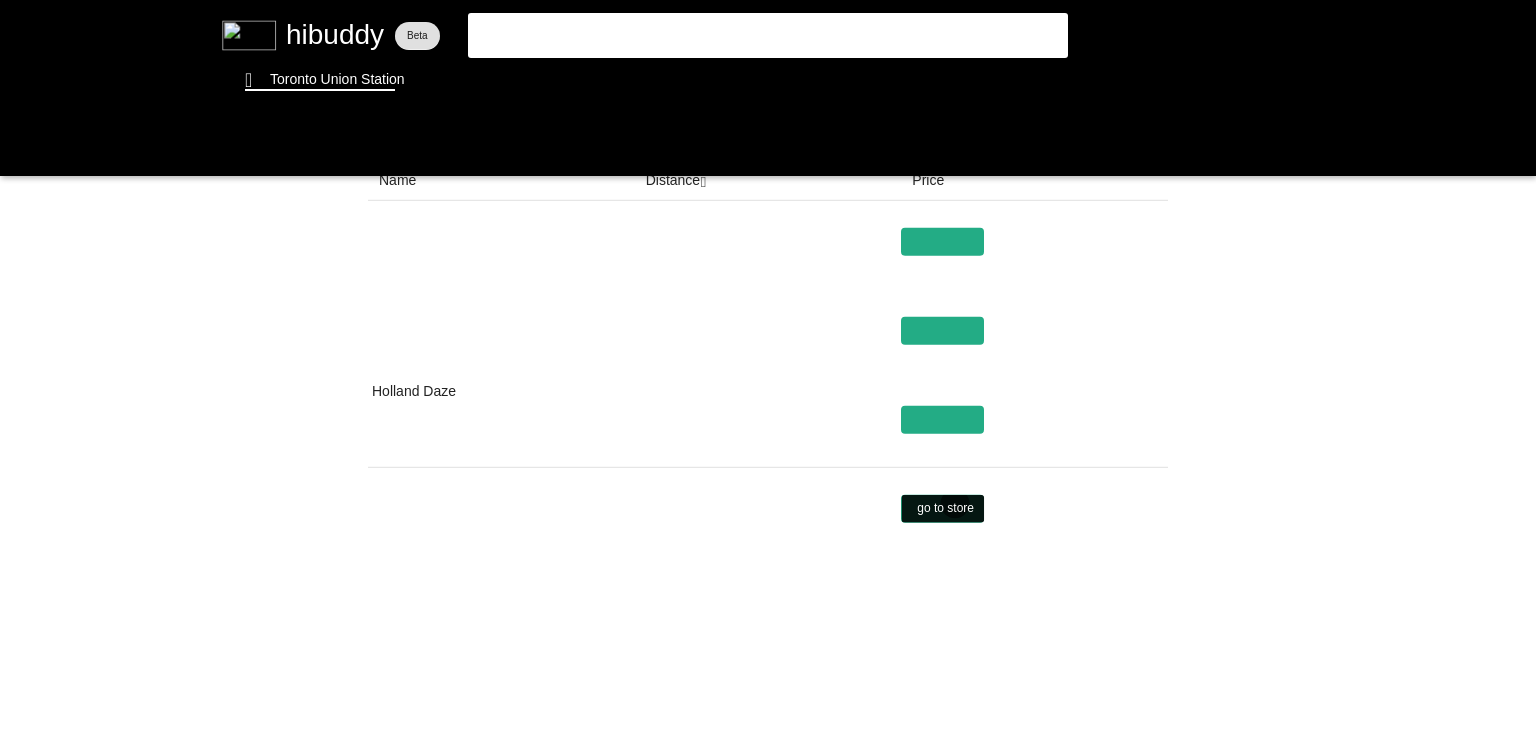 click at bounding box center [768, 369] 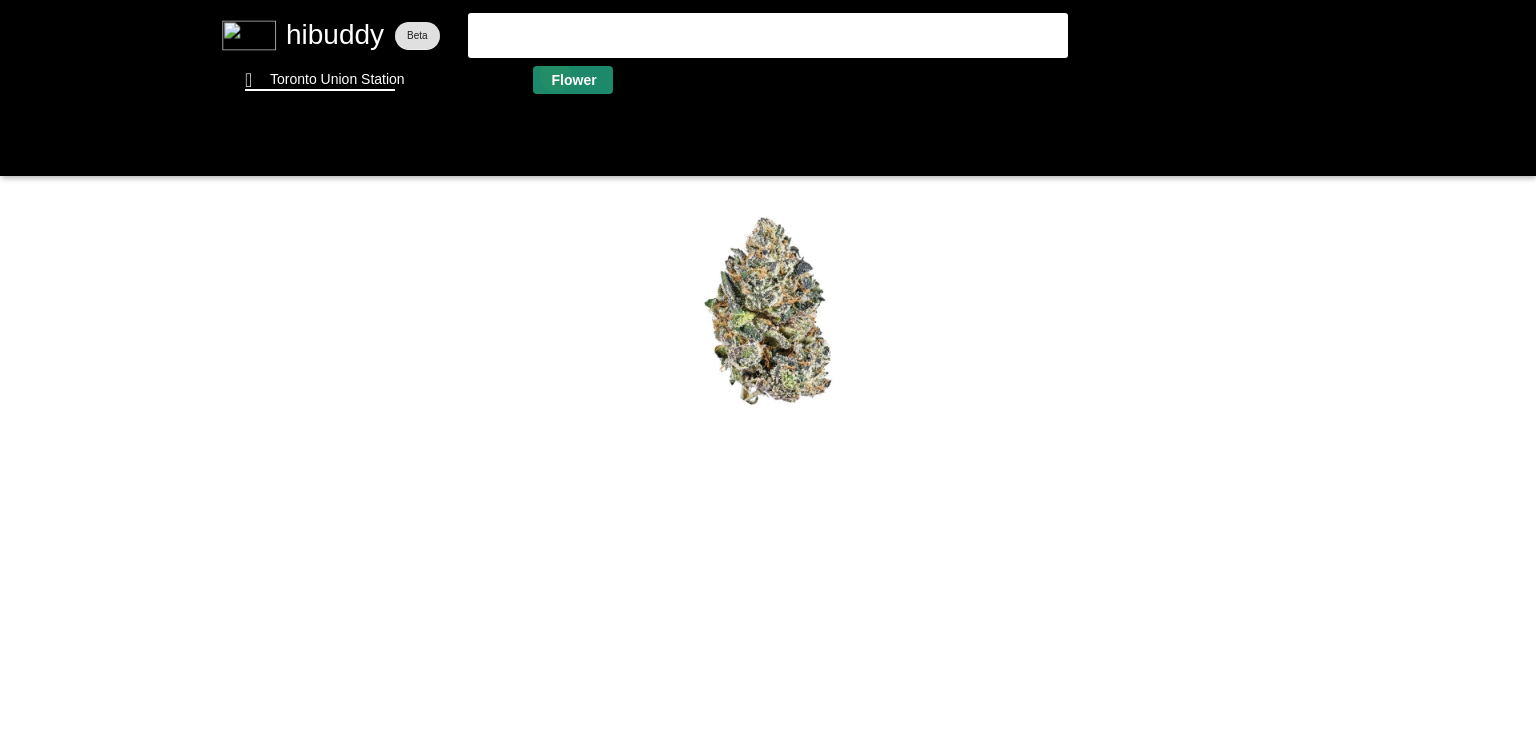 click at bounding box center [768, 369] 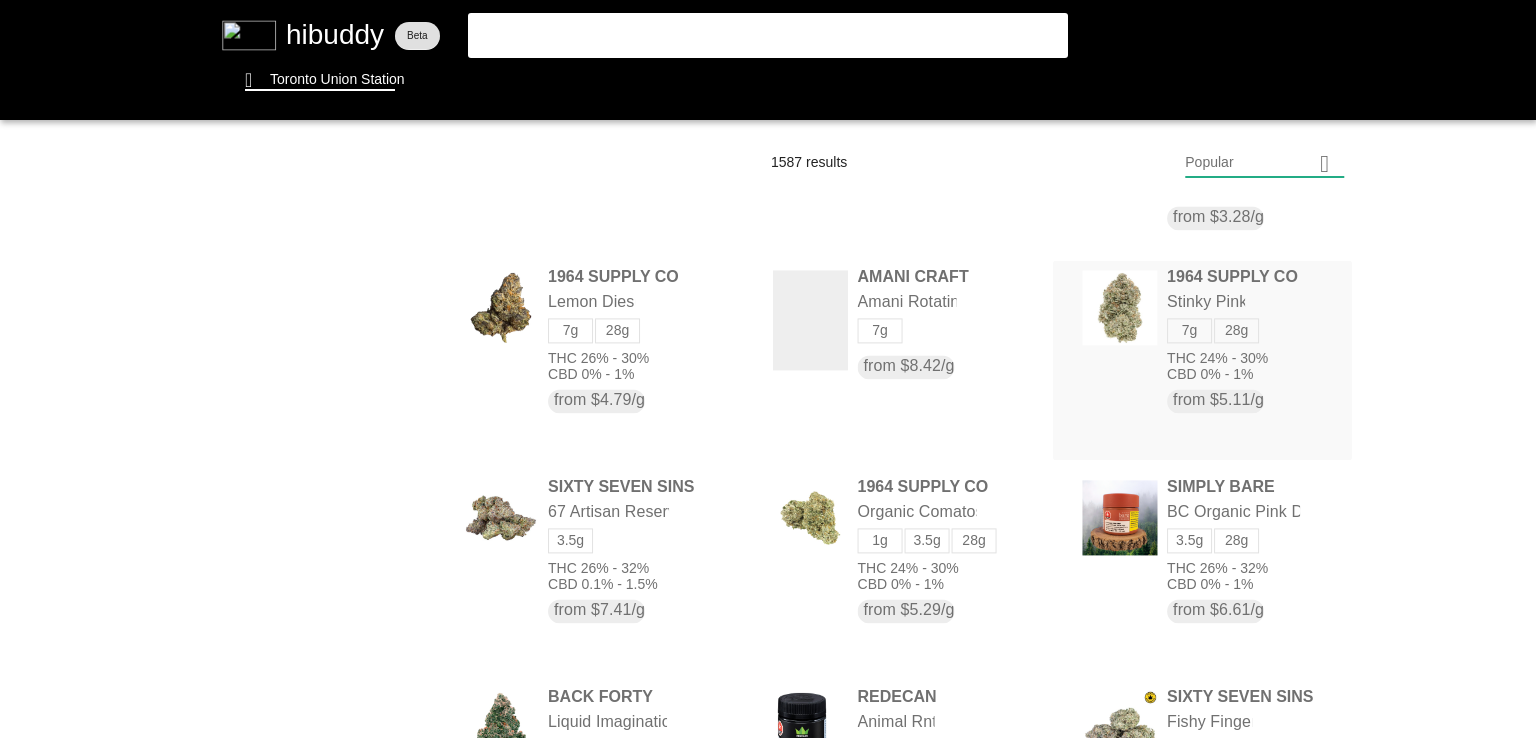 click at bounding box center [768, 369] 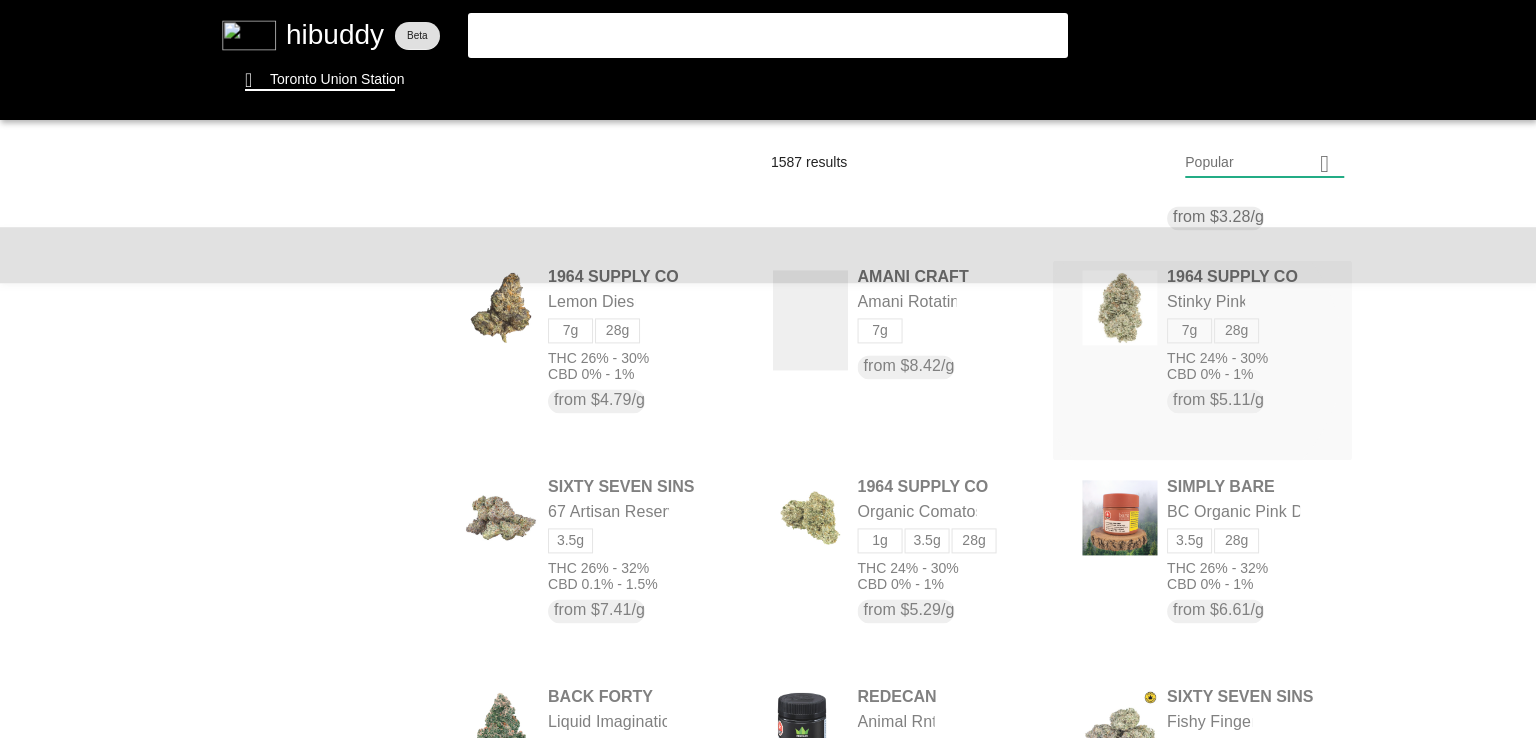 click at bounding box center (768, 369) 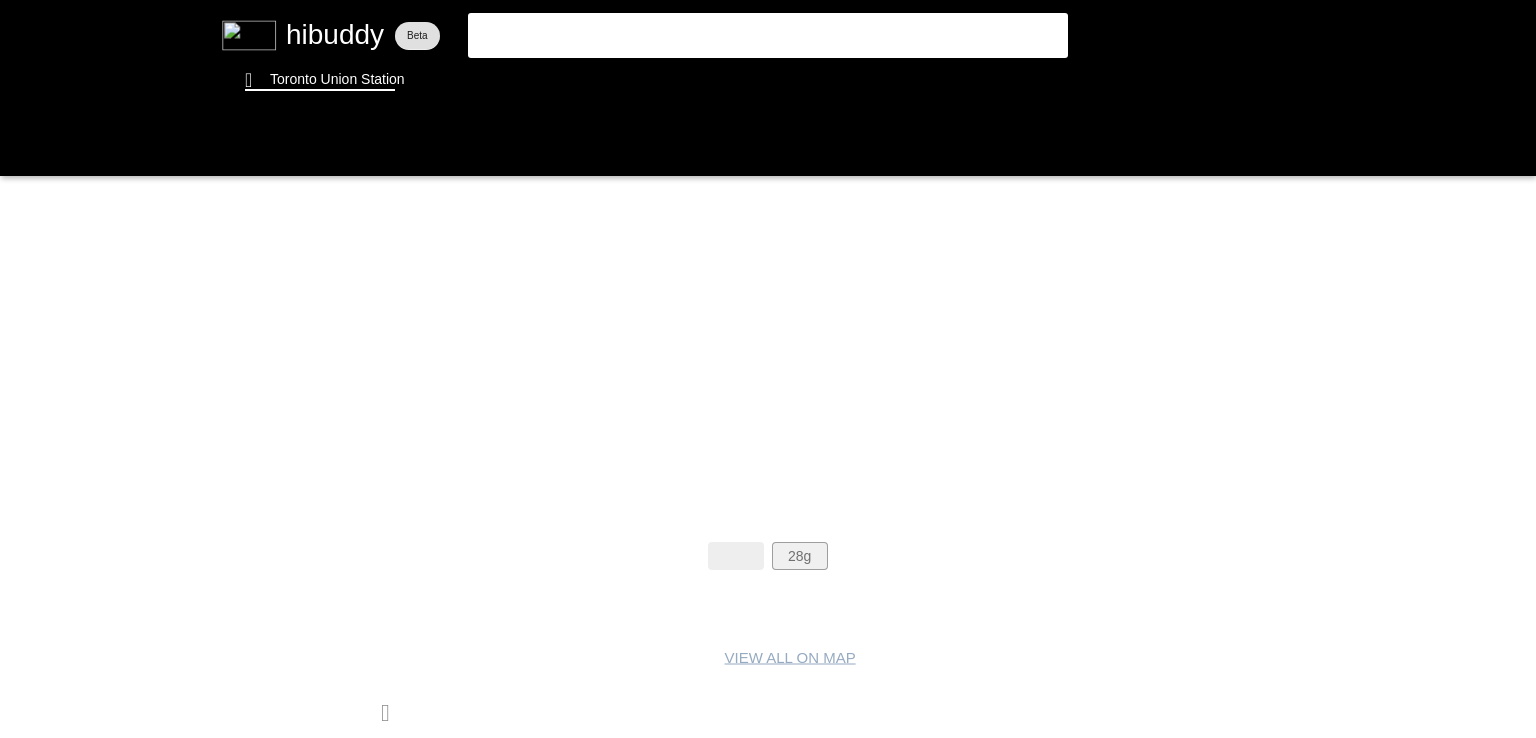 click at bounding box center (768, 369) 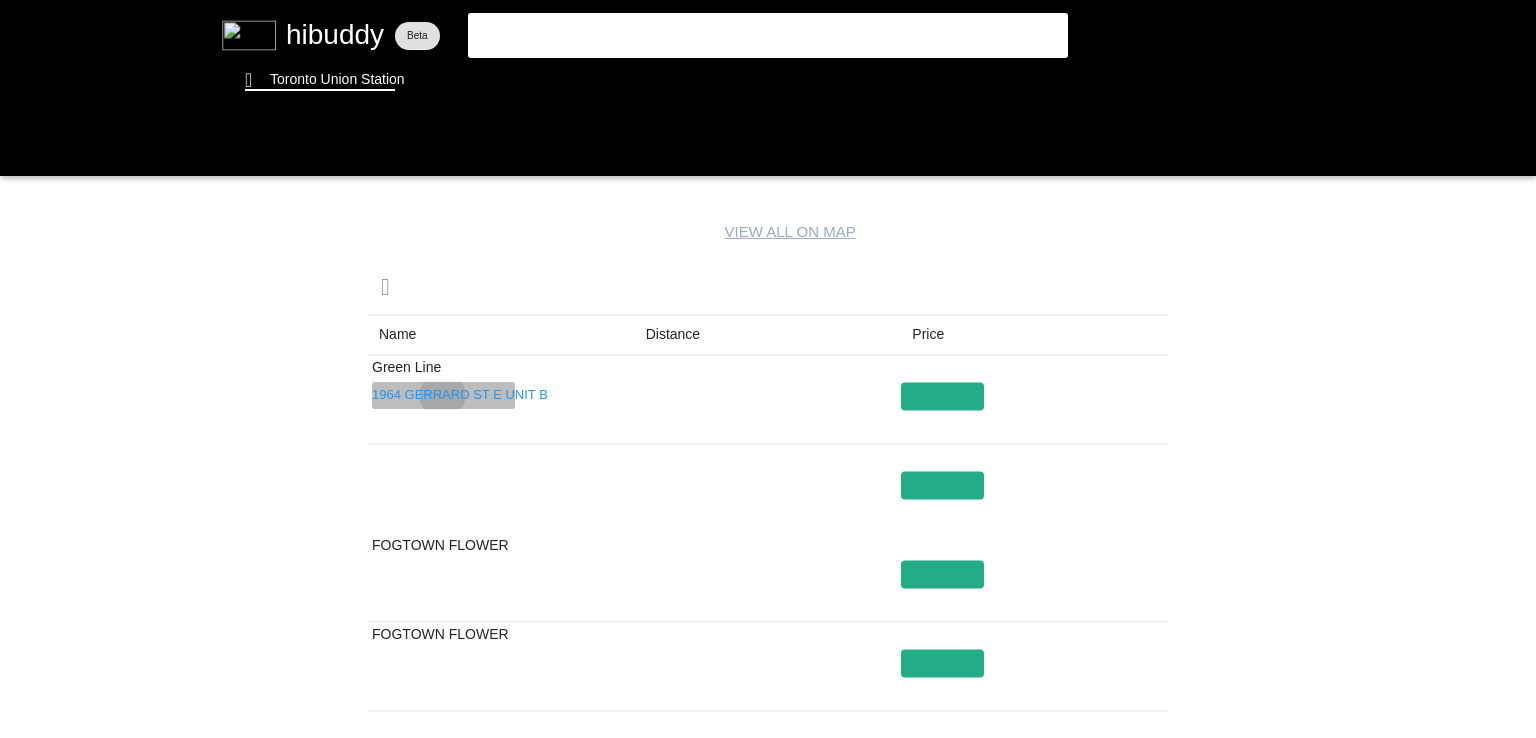 click at bounding box center (768, 369) 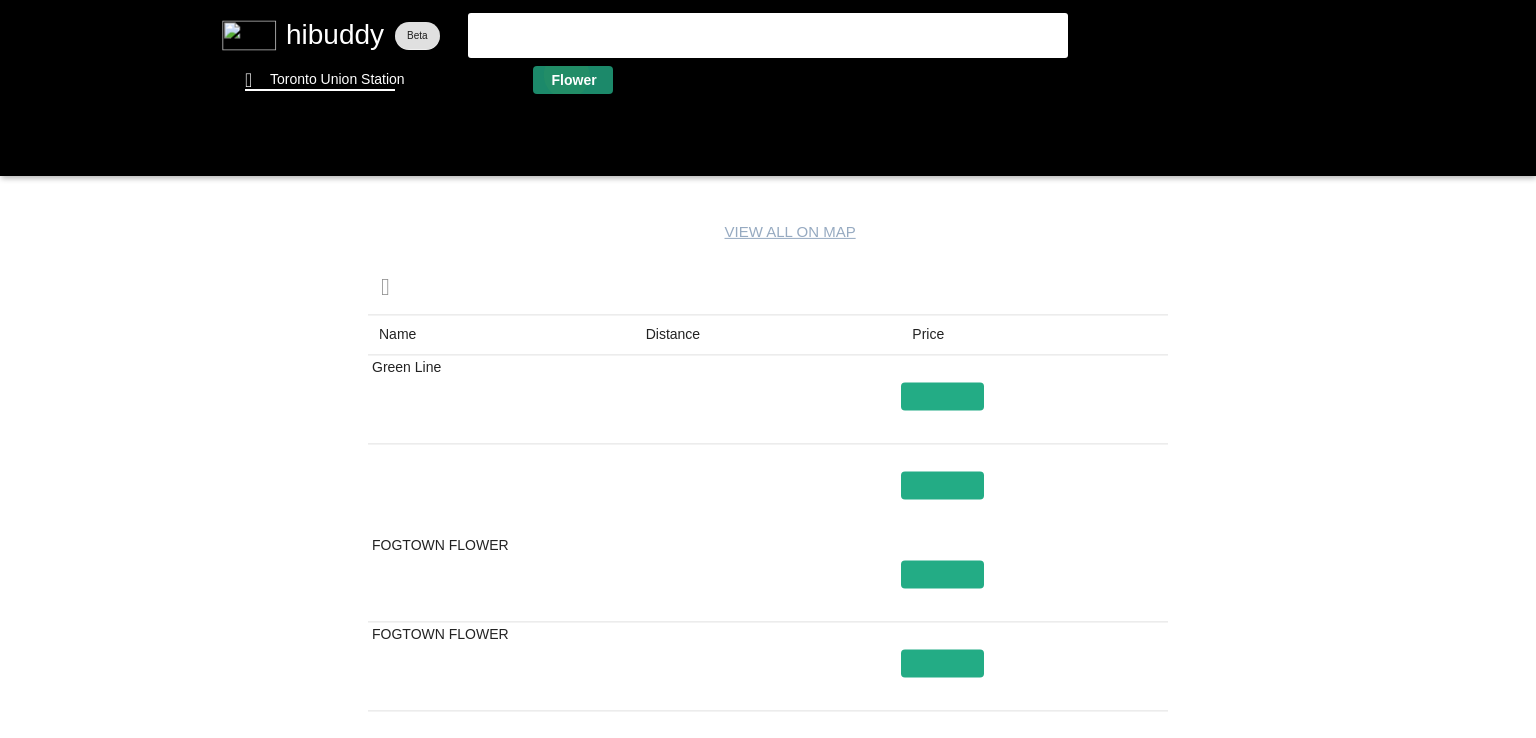 click at bounding box center (768, 369) 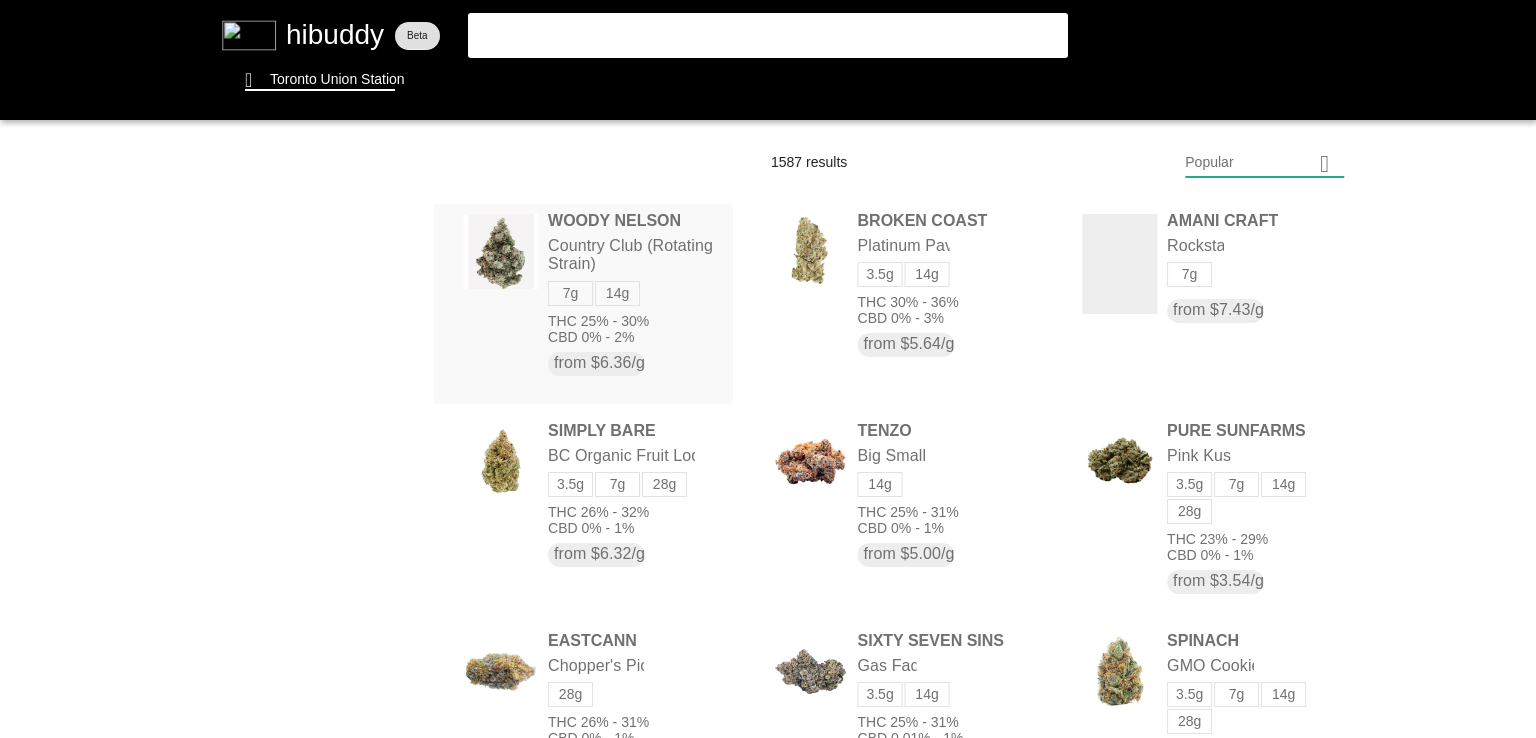 click at bounding box center (768, 369) 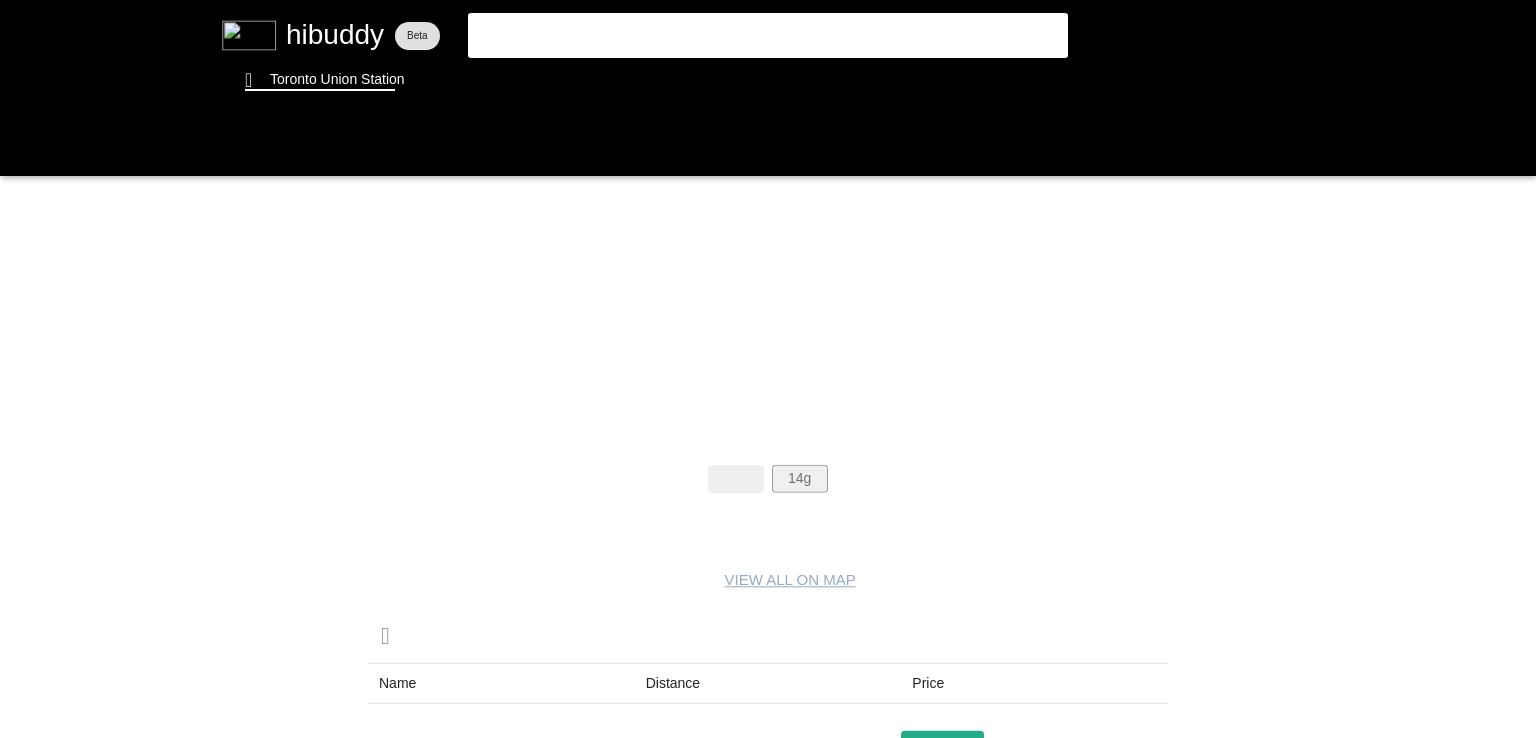 click at bounding box center [768, 369] 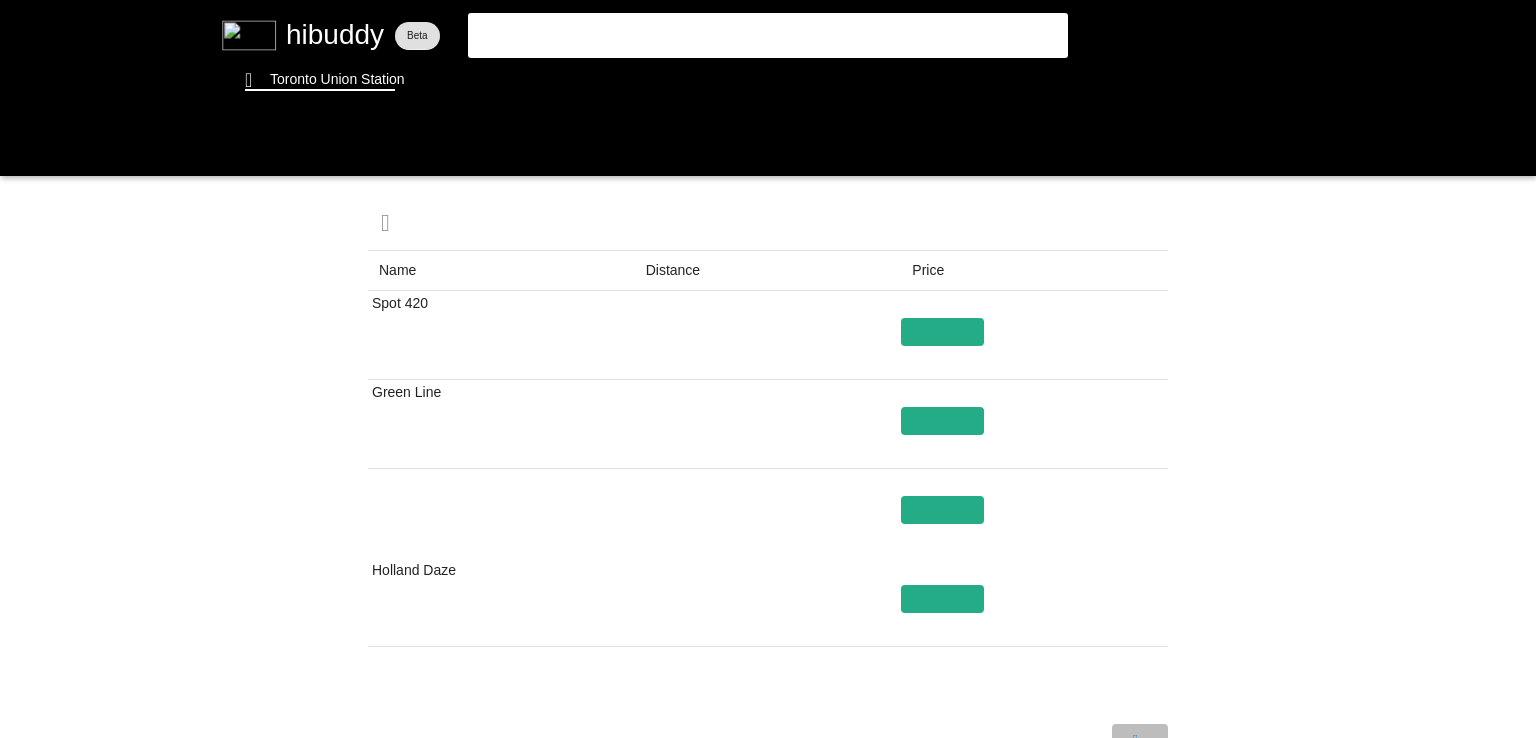 click at bounding box center [768, 369] 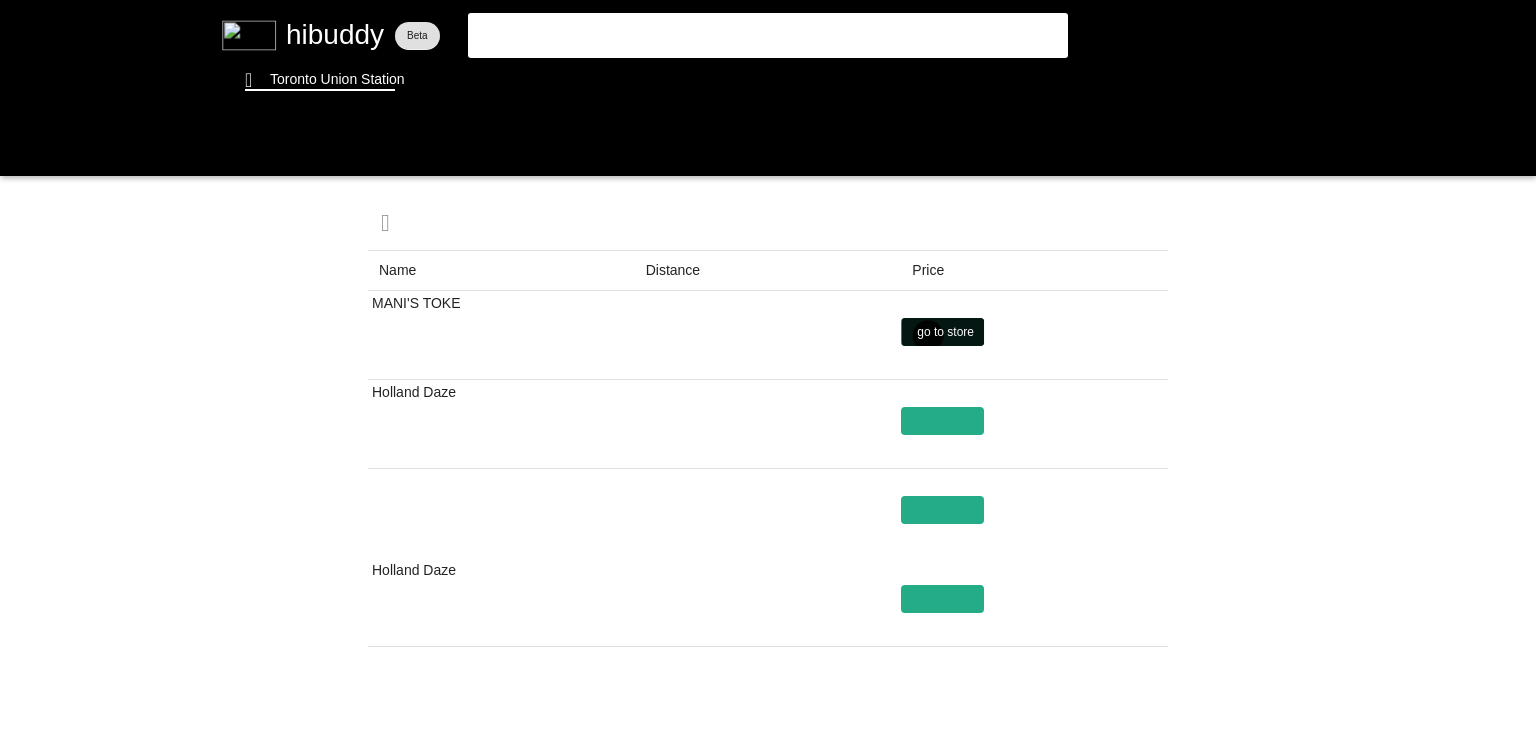 click at bounding box center [768, 369] 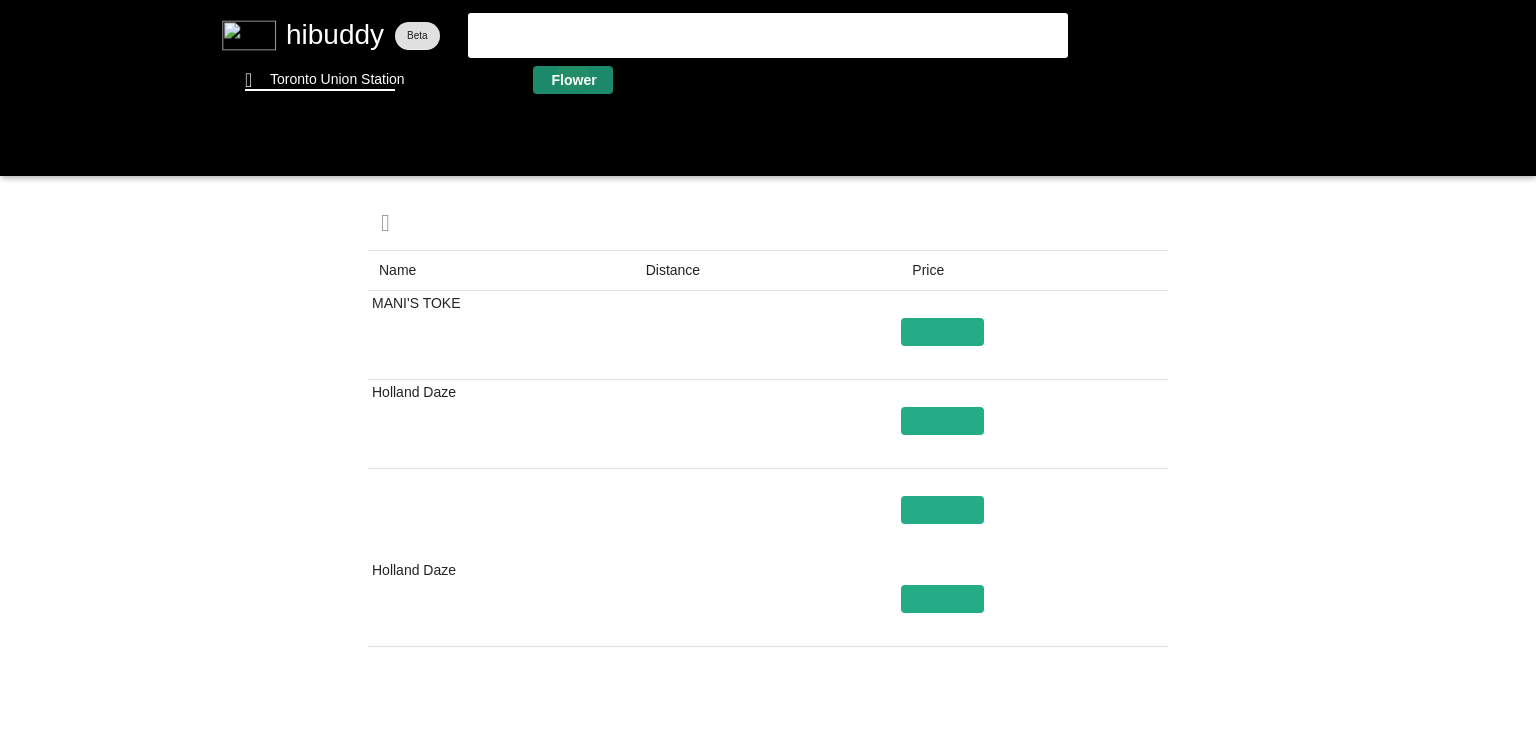 click at bounding box center [768, 369] 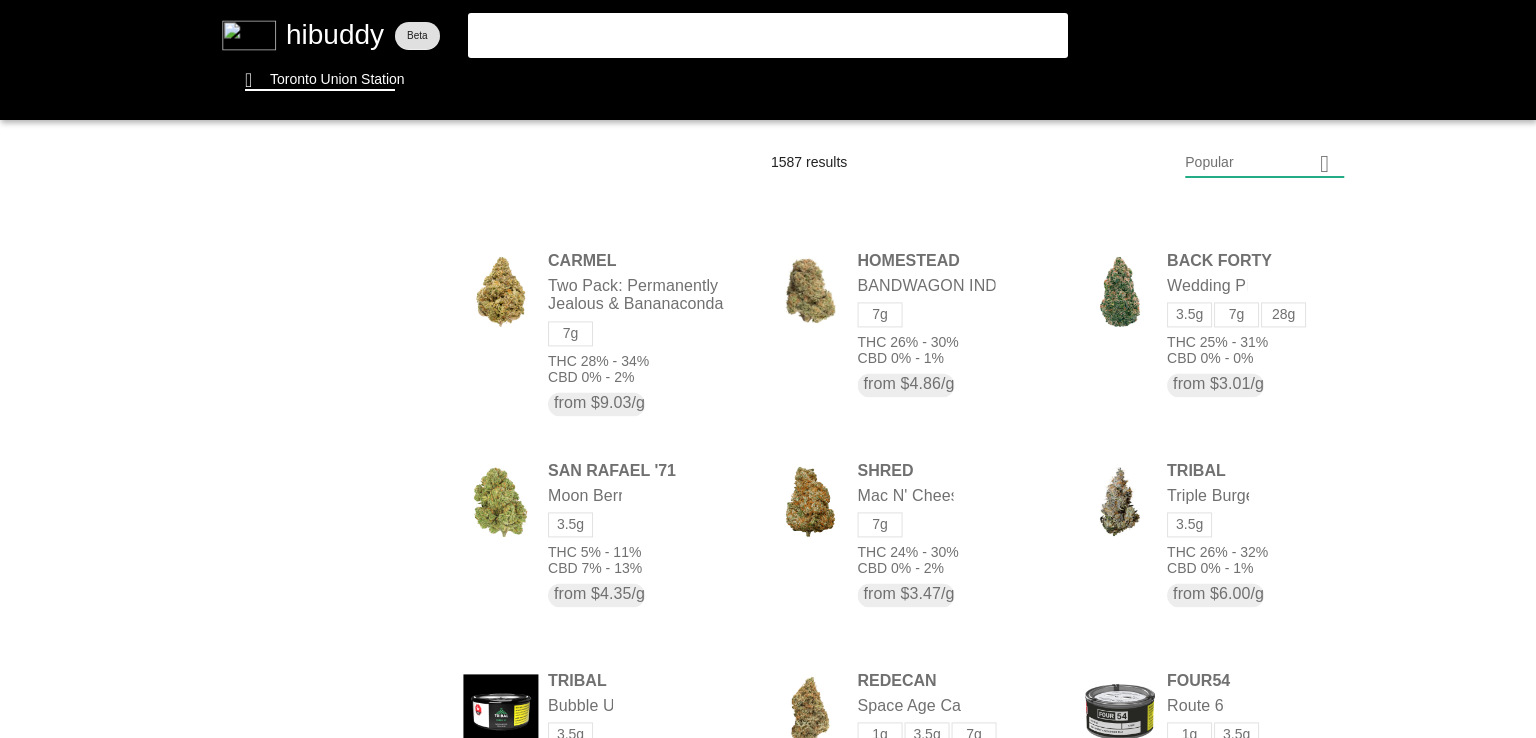click at bounding box center (768, 369) 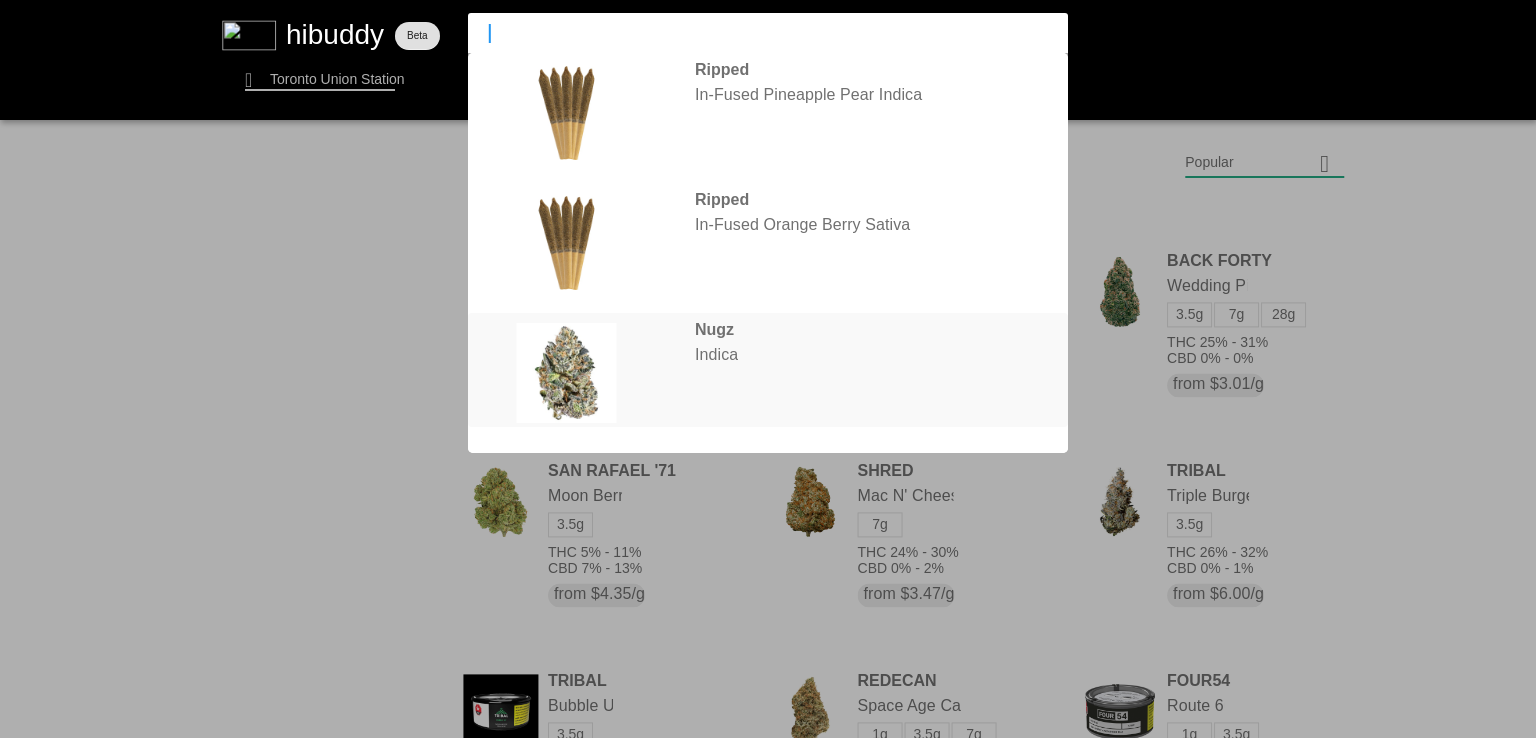 type on "in" 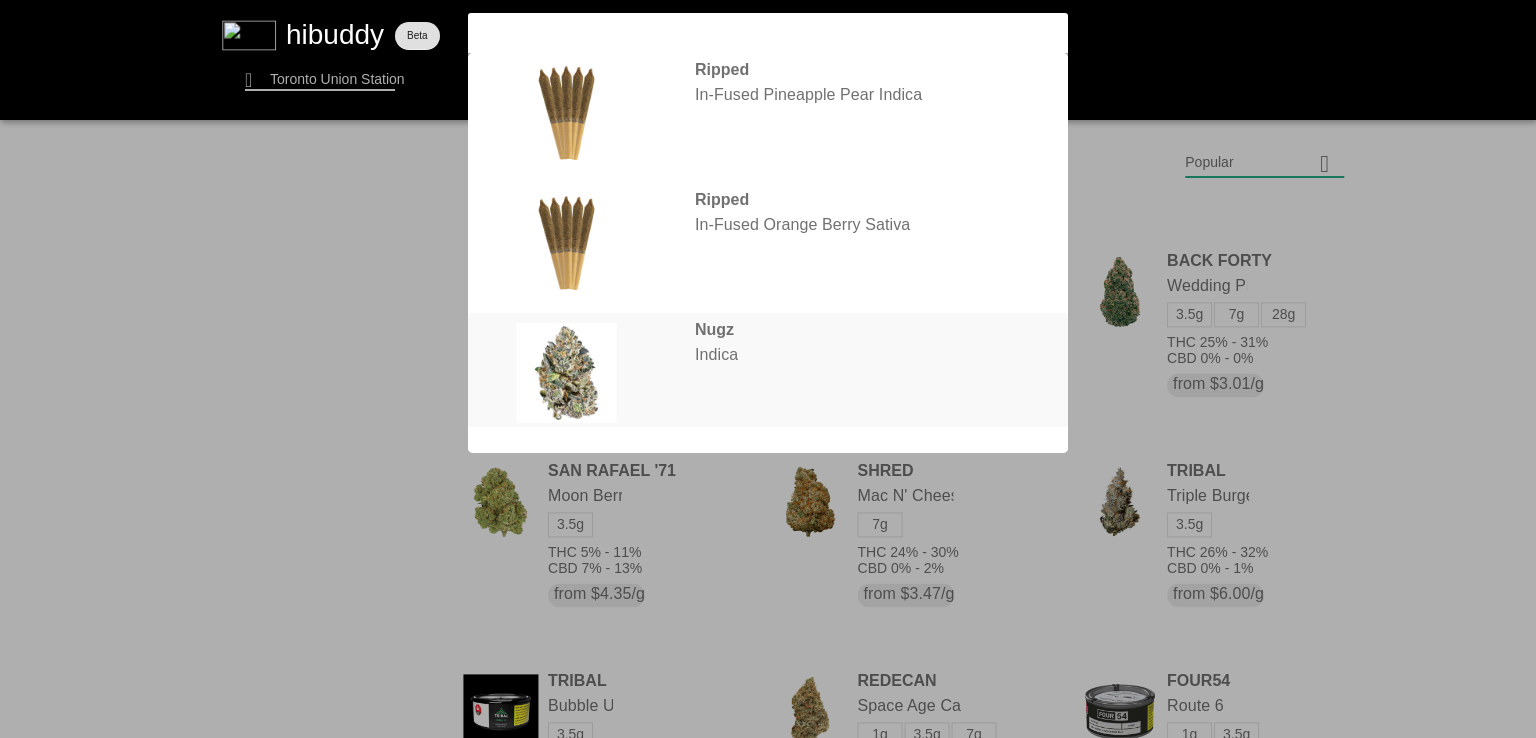 click at bounding box center (768, 369) 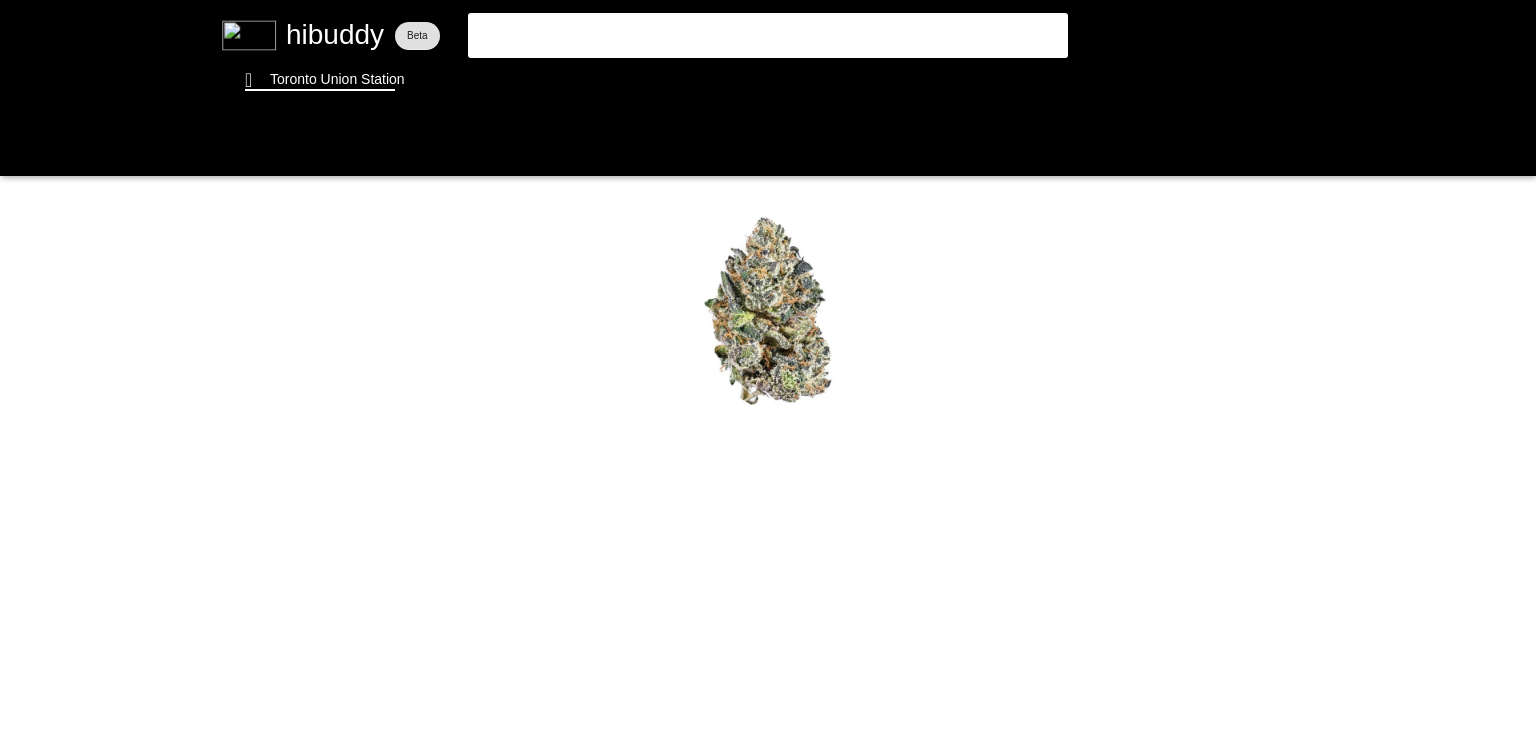 click at bounding box center [768, 369] 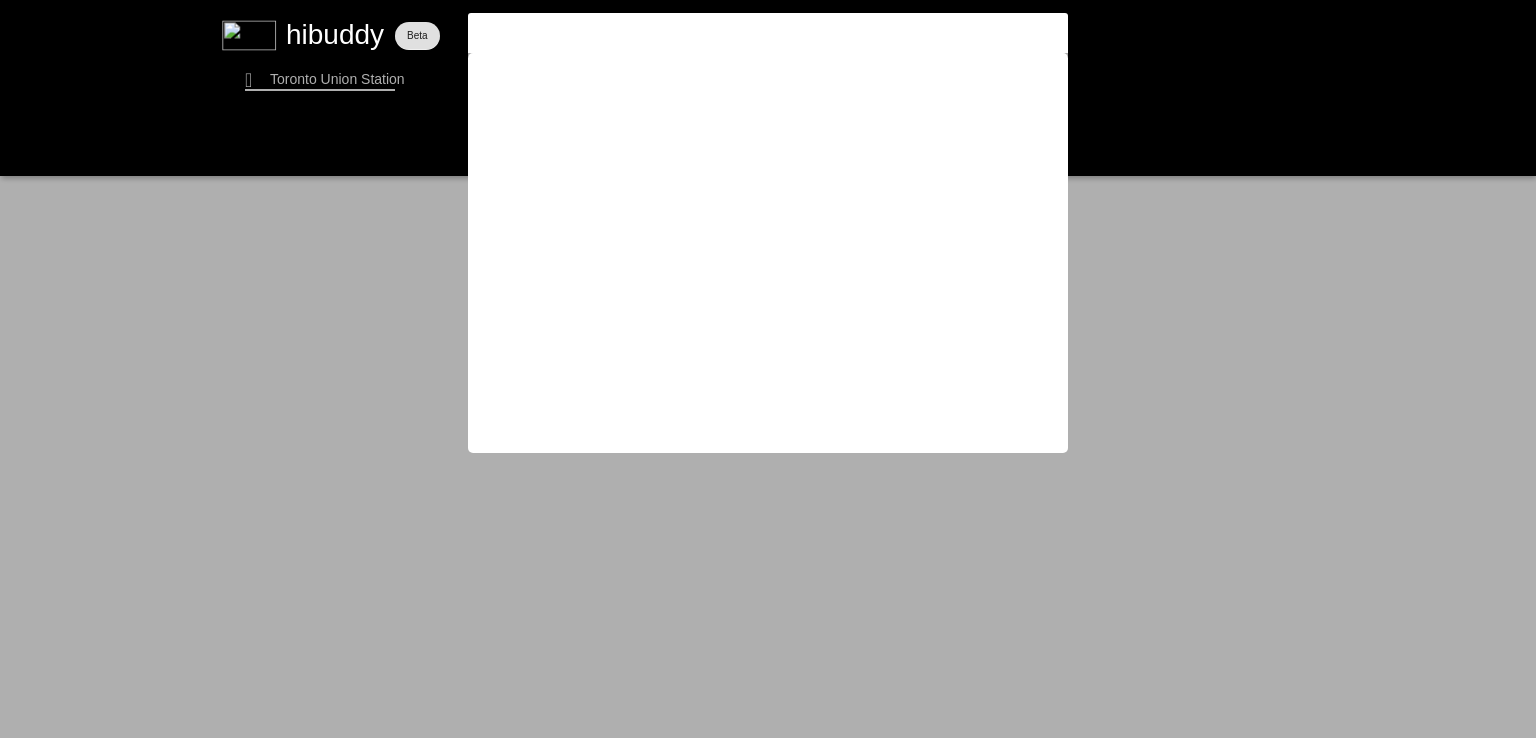 type 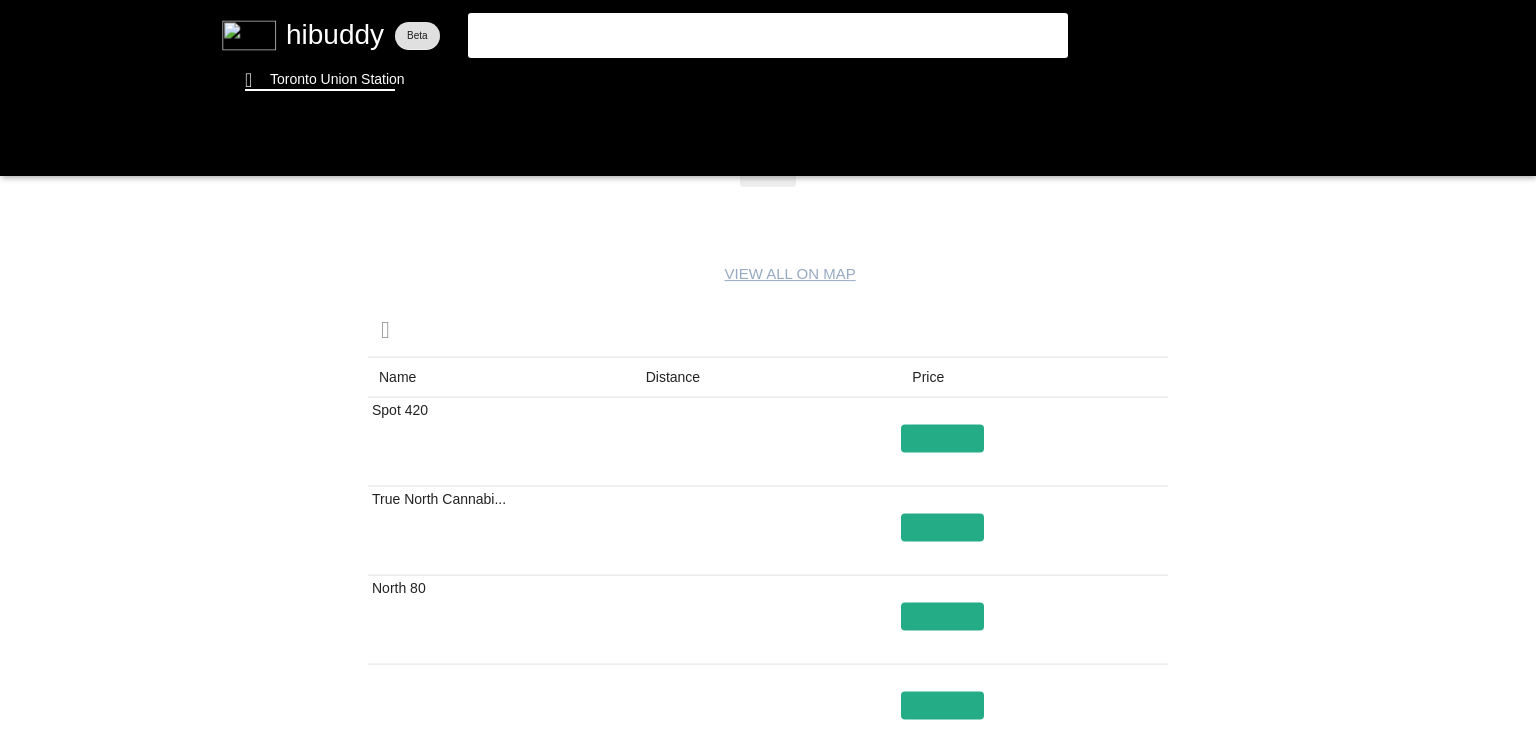 click at bounding box center [768, 369] 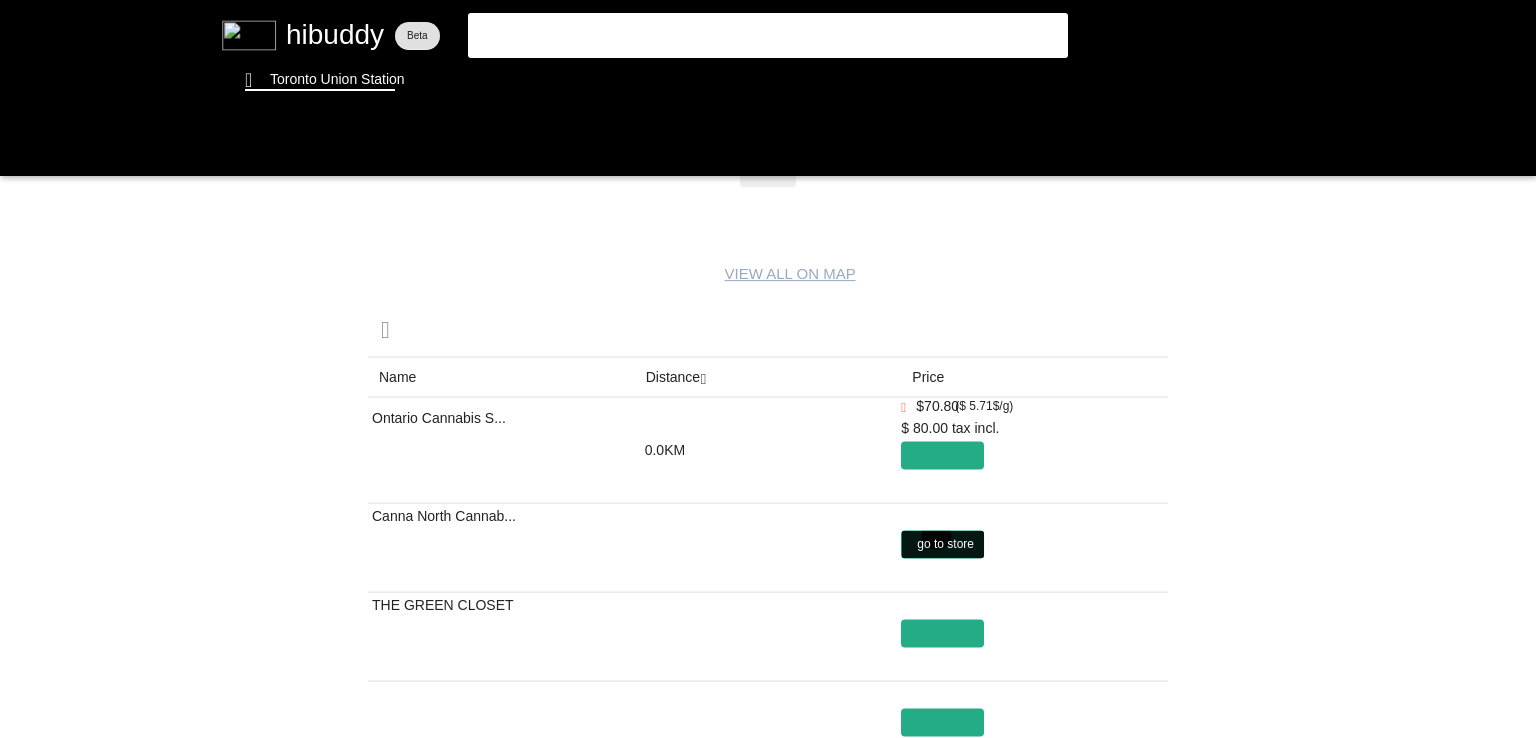 click at bounding box center [768, 369] 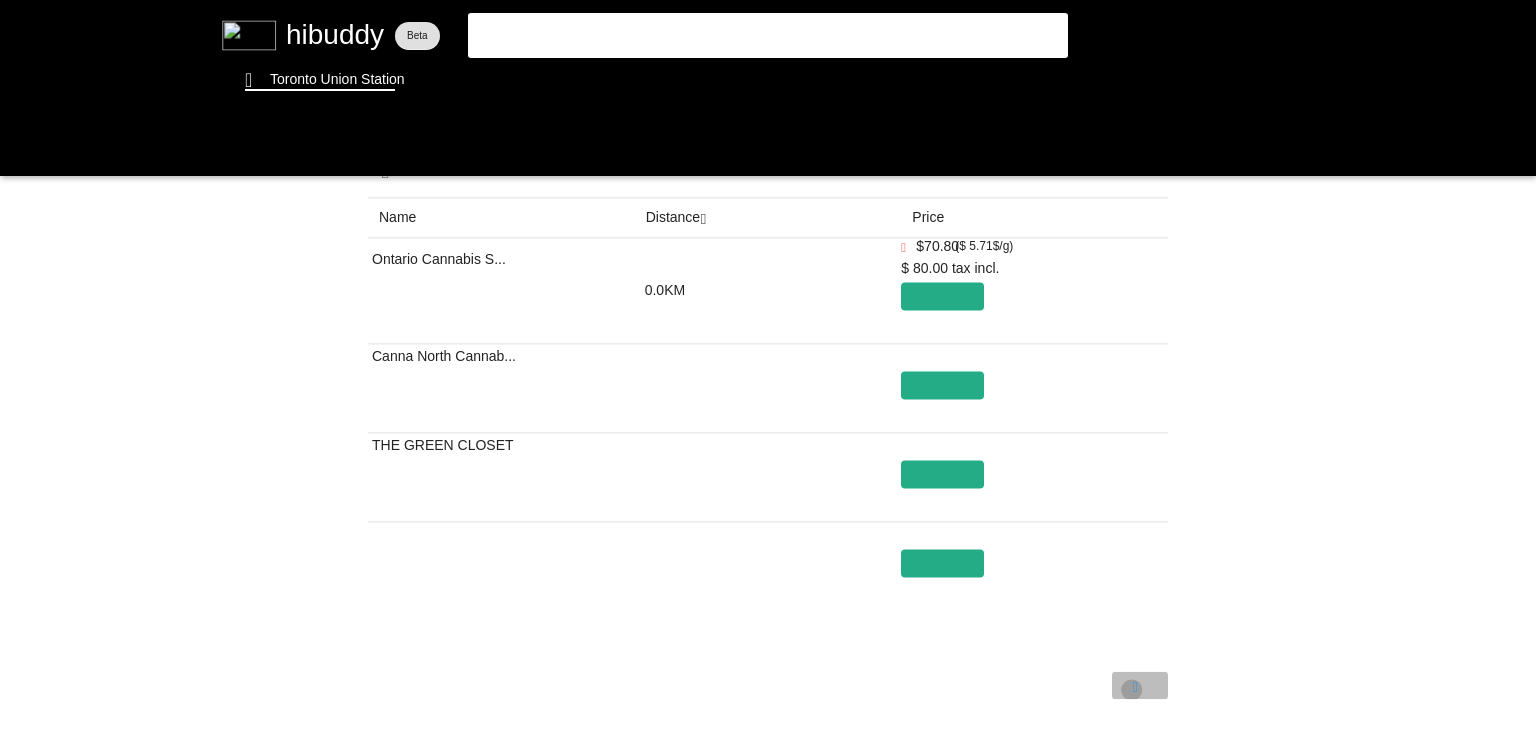 click at bounding box center [768, 369] 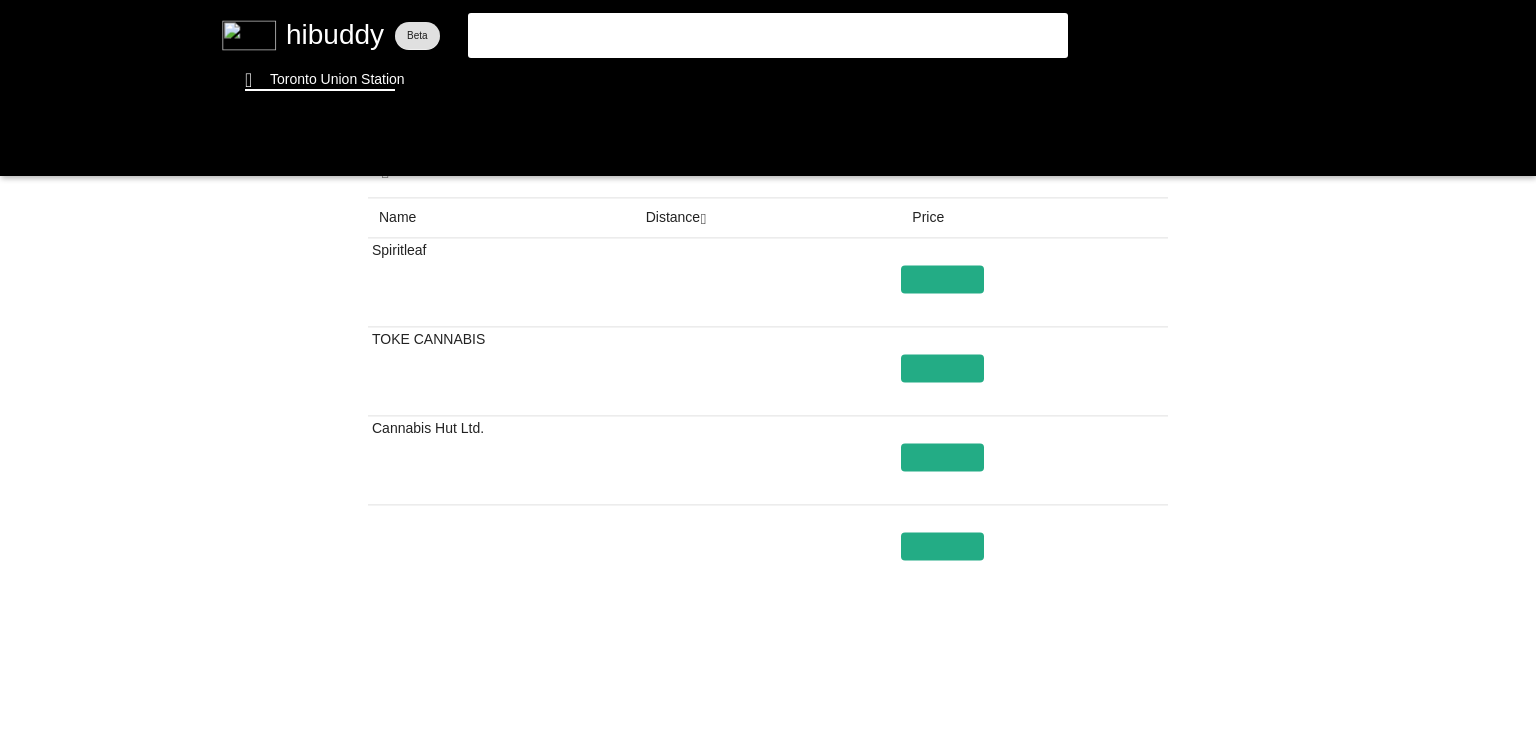 click at bounding box center (768, 369) 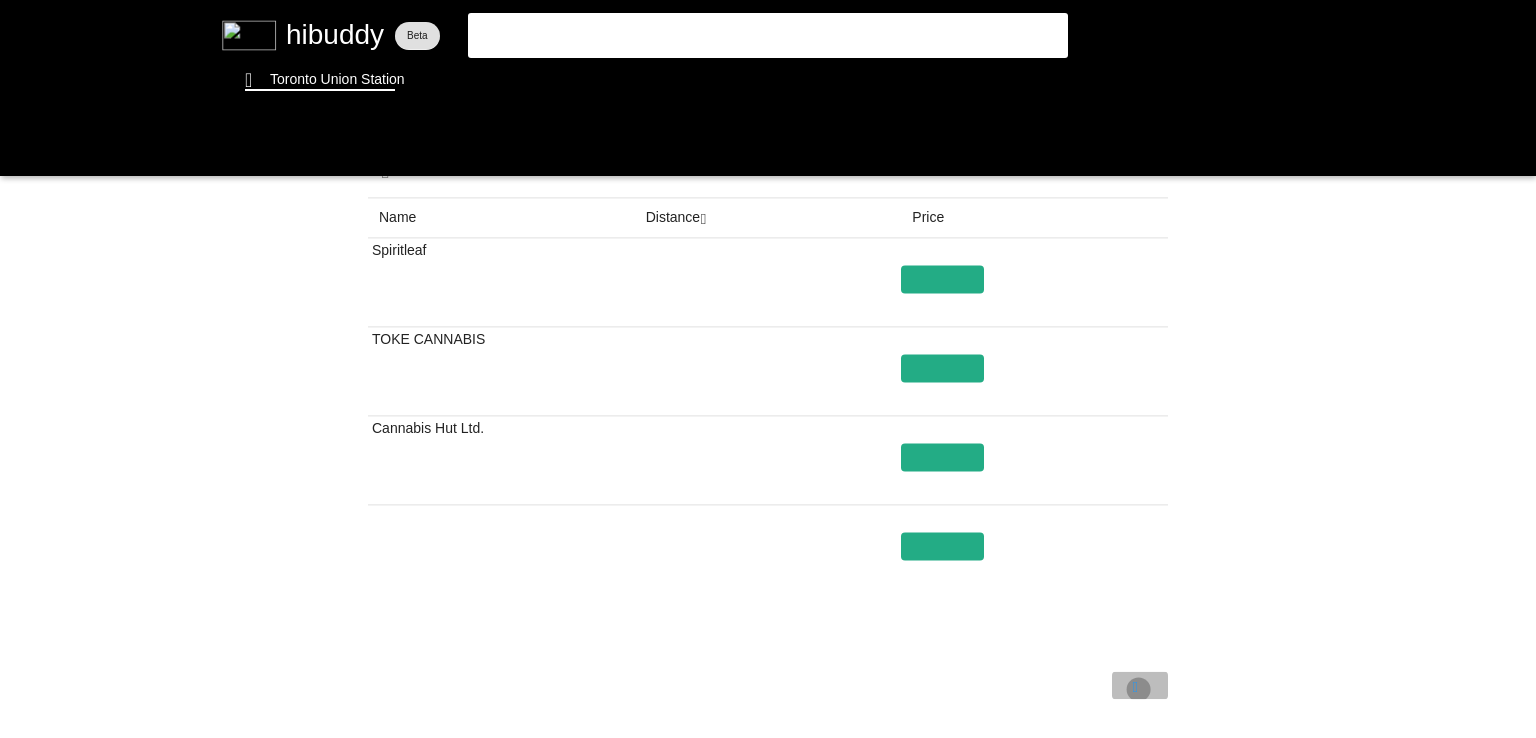 click at bounding box center (768, 369) 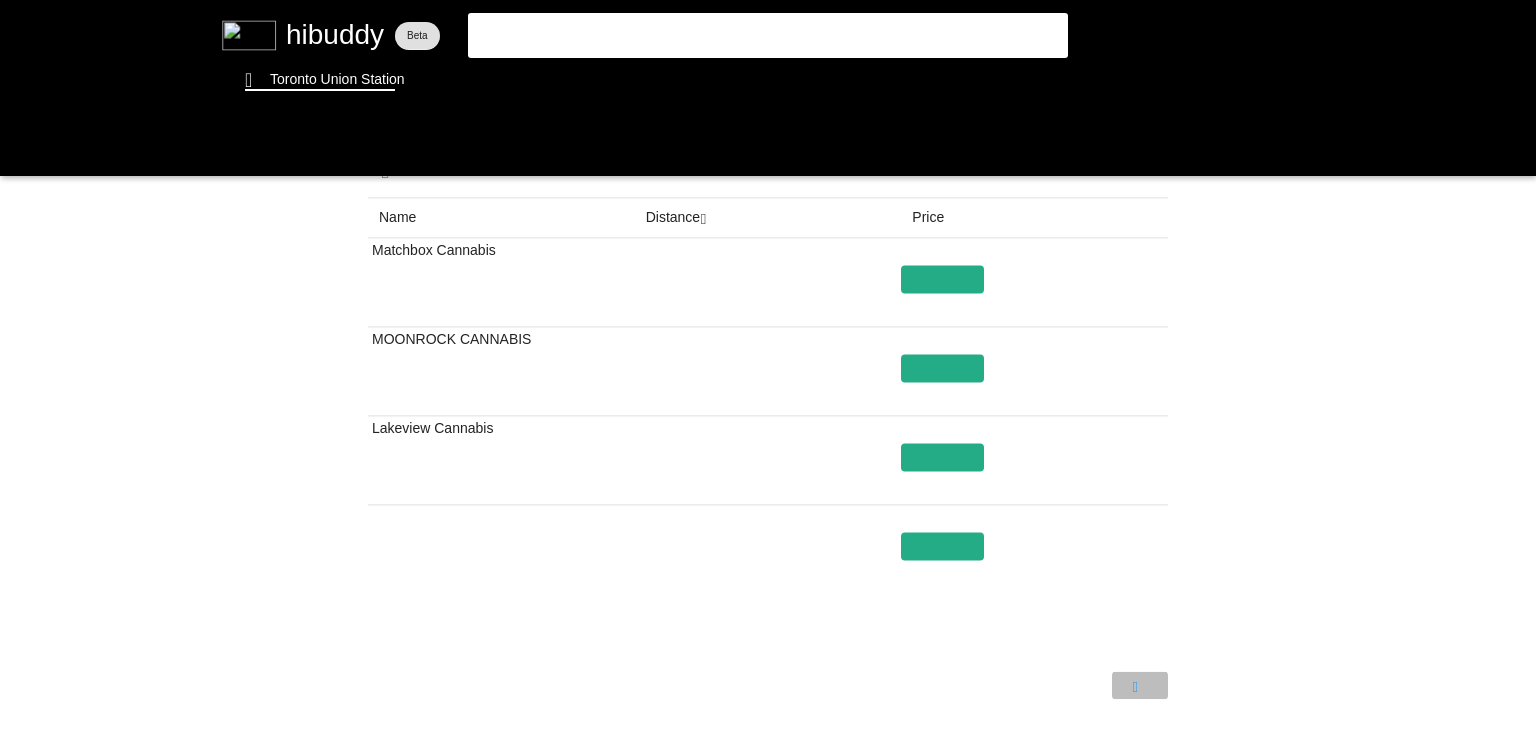 click at bounding box center [768, 369] 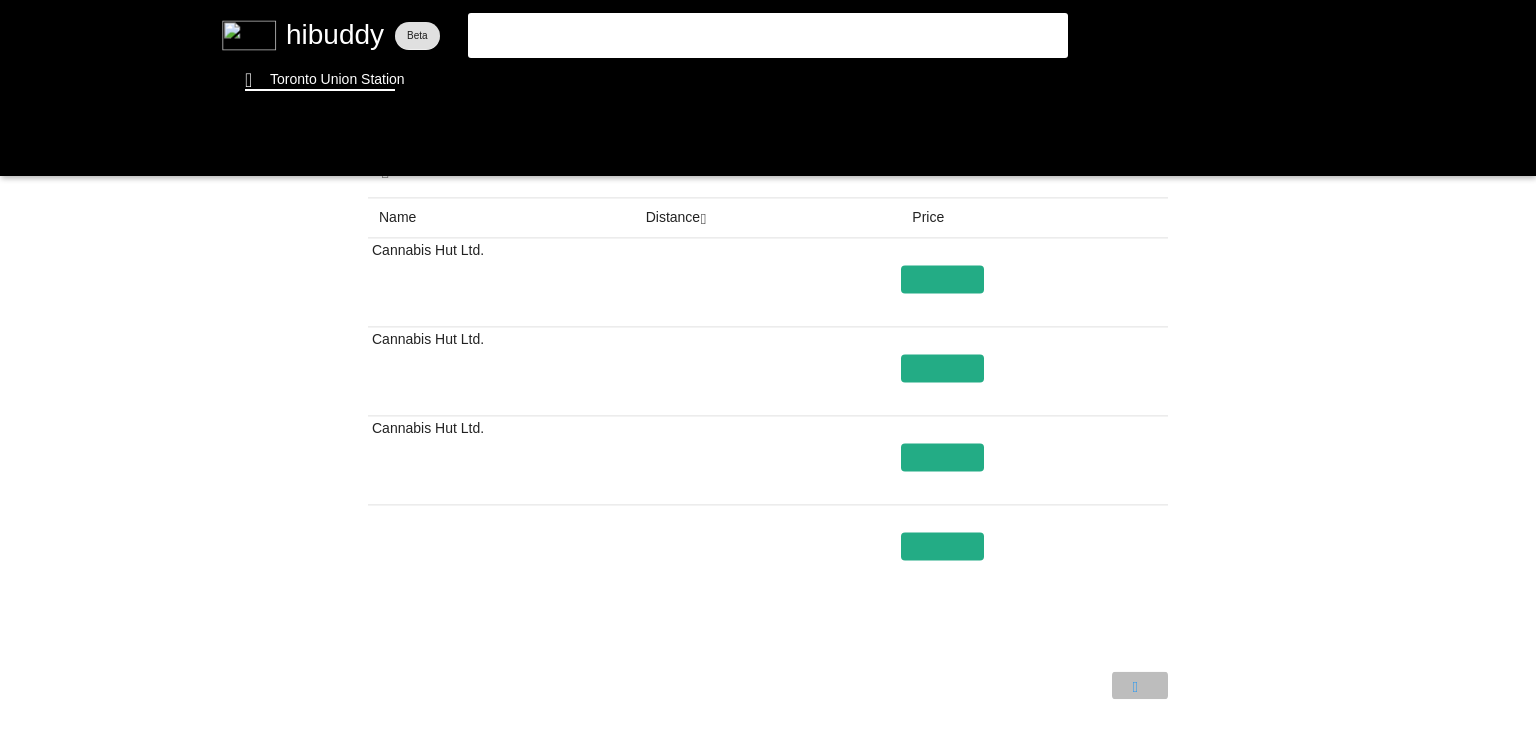 click at bounding box center [768, 369] 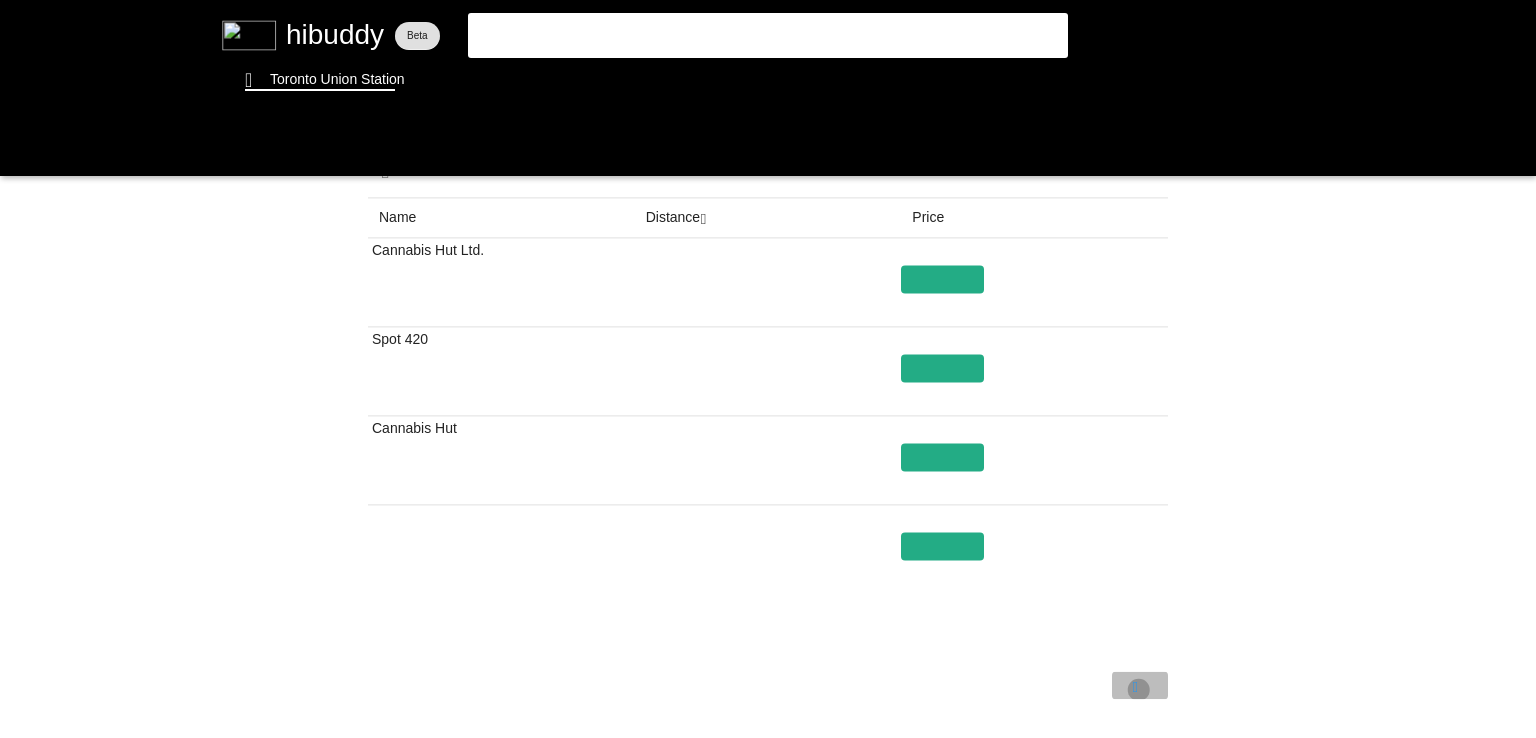 click at bounding box center [768, 369] 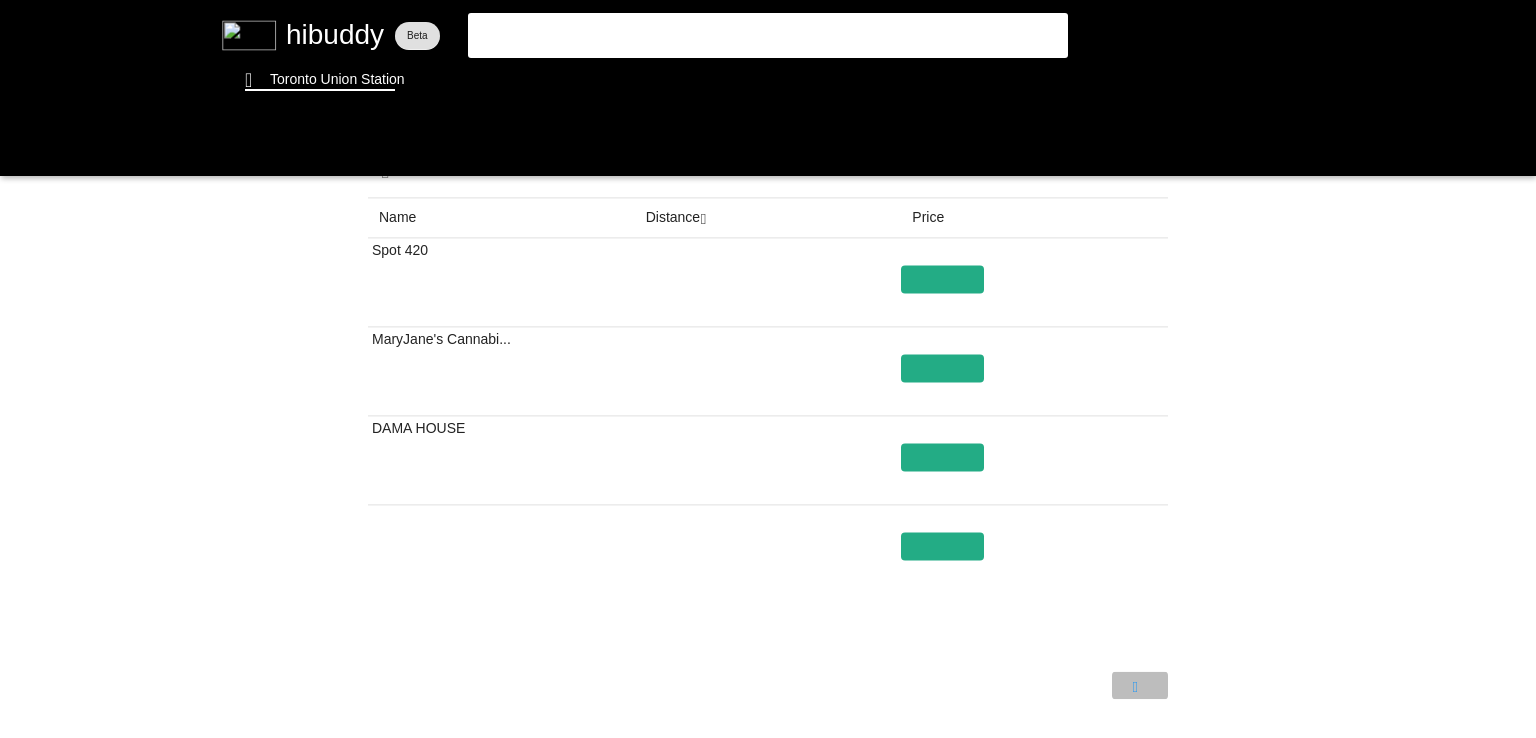 click at bounding box center (768, 369) 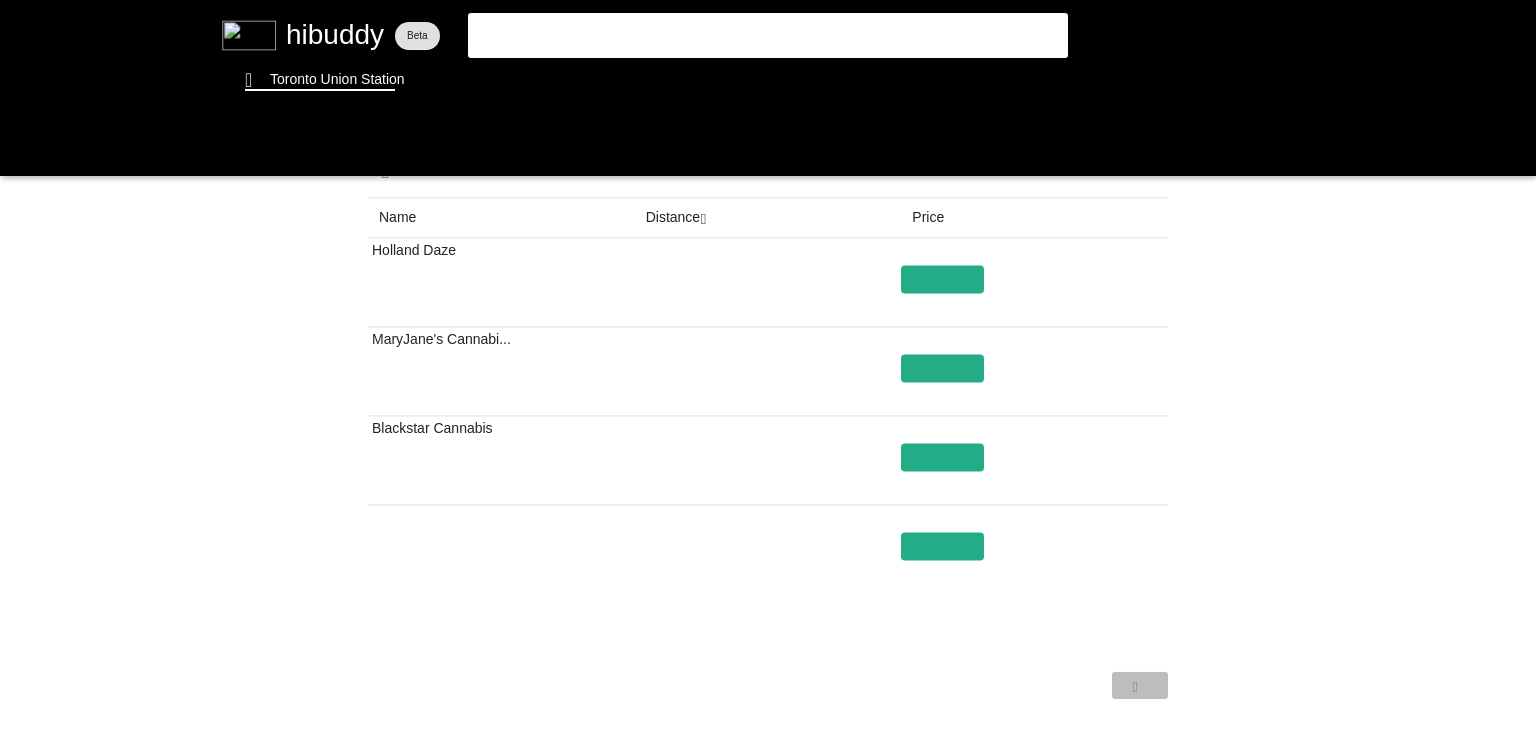 click at bounding box center [768, 369] 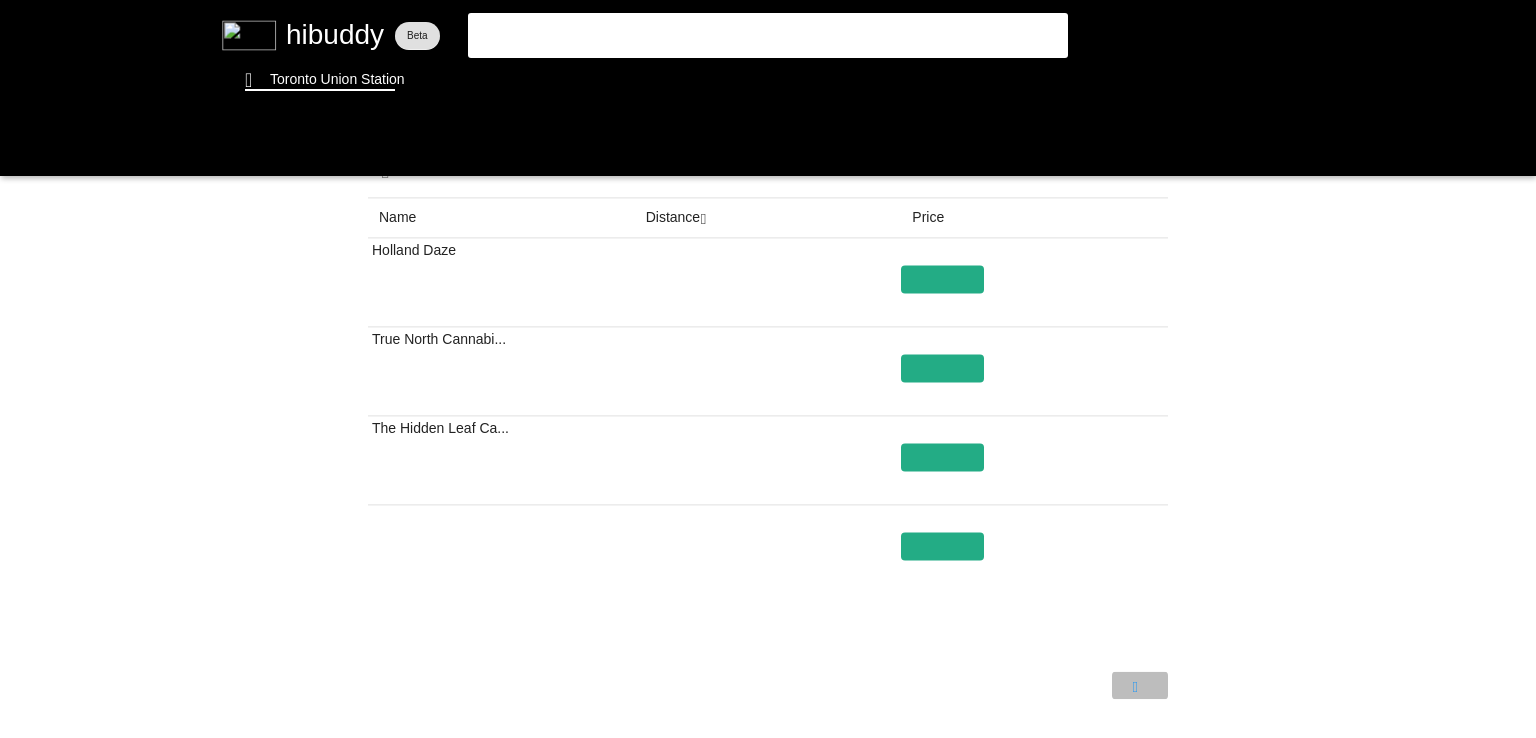 click at bounding box center (768, 369) 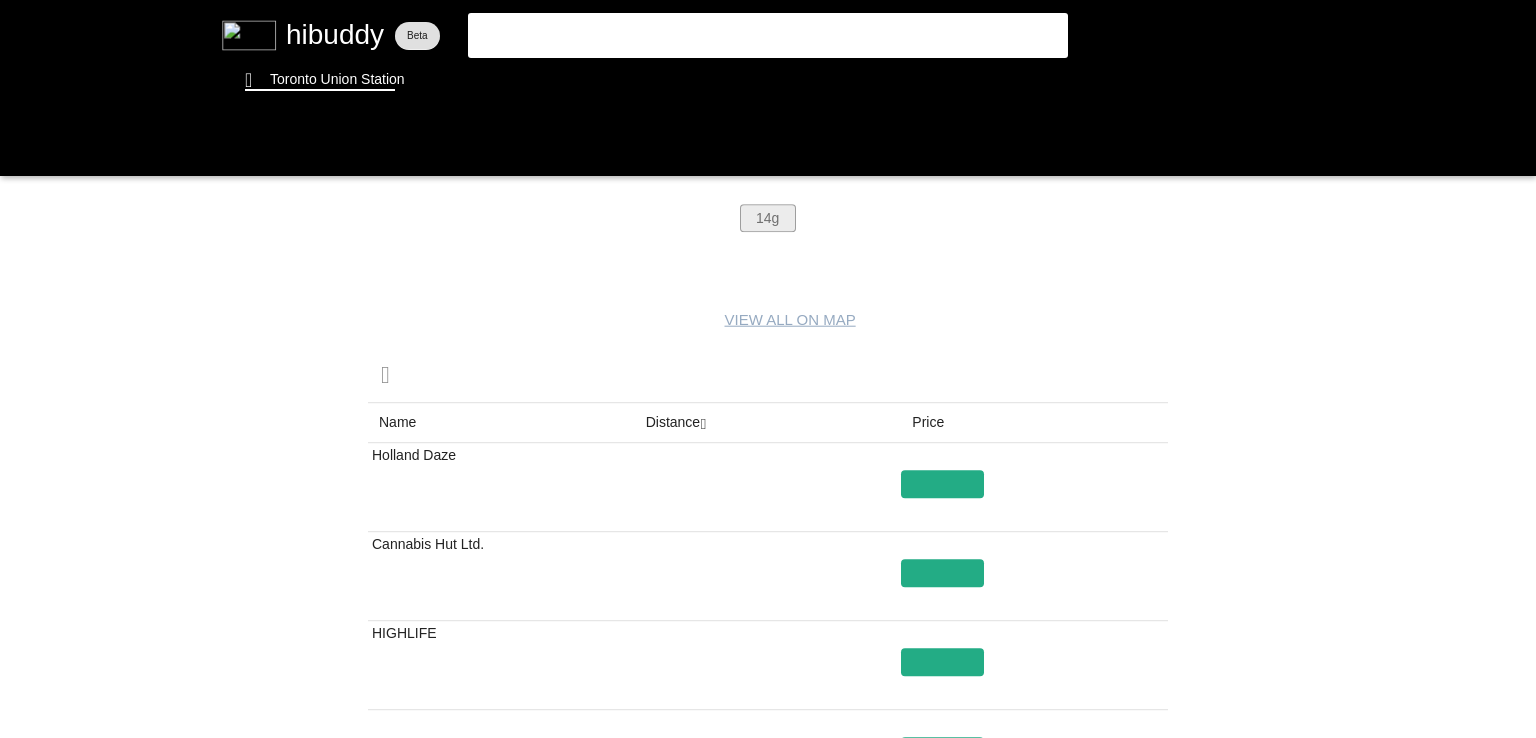 click at bounding box center (768, 369) 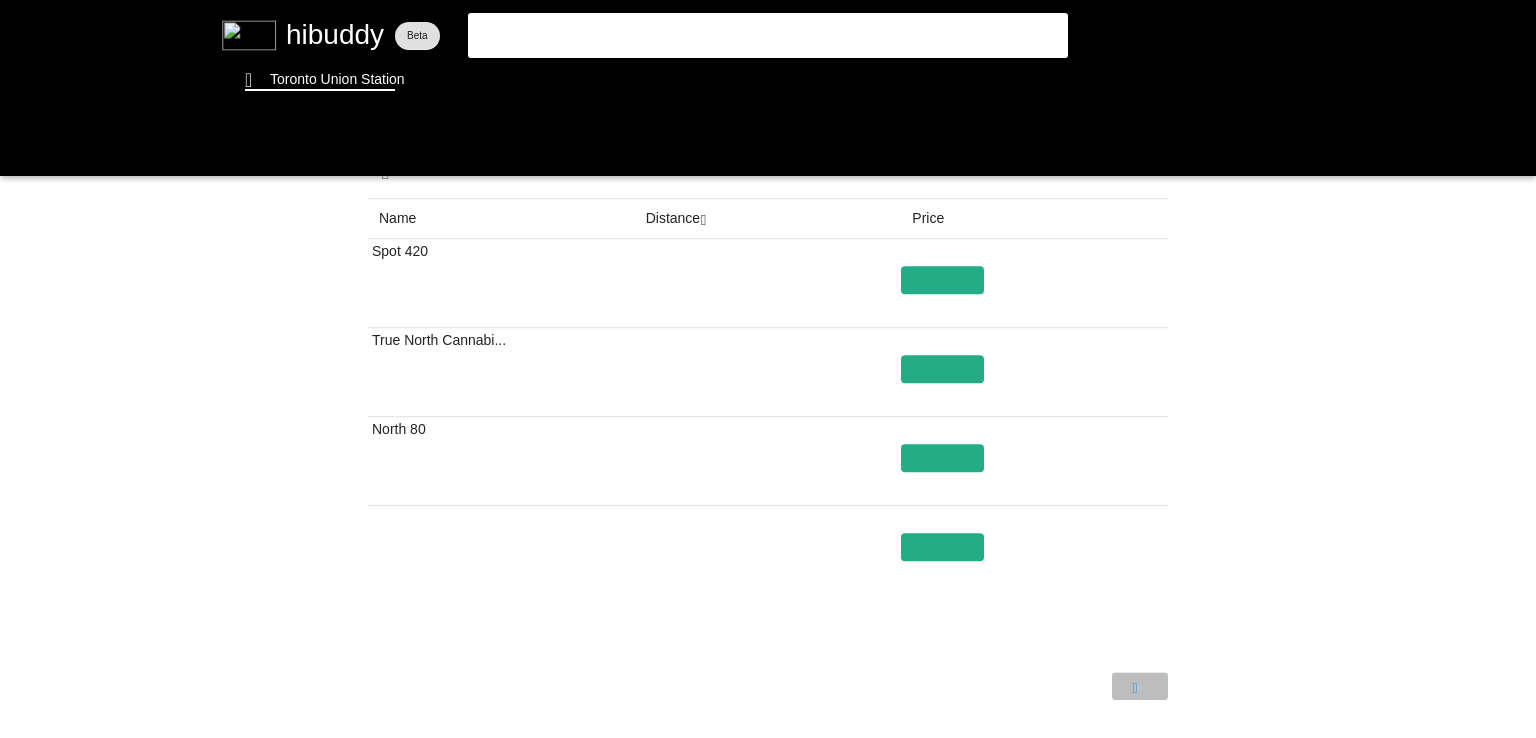 click at bounding box center [768, 369] 